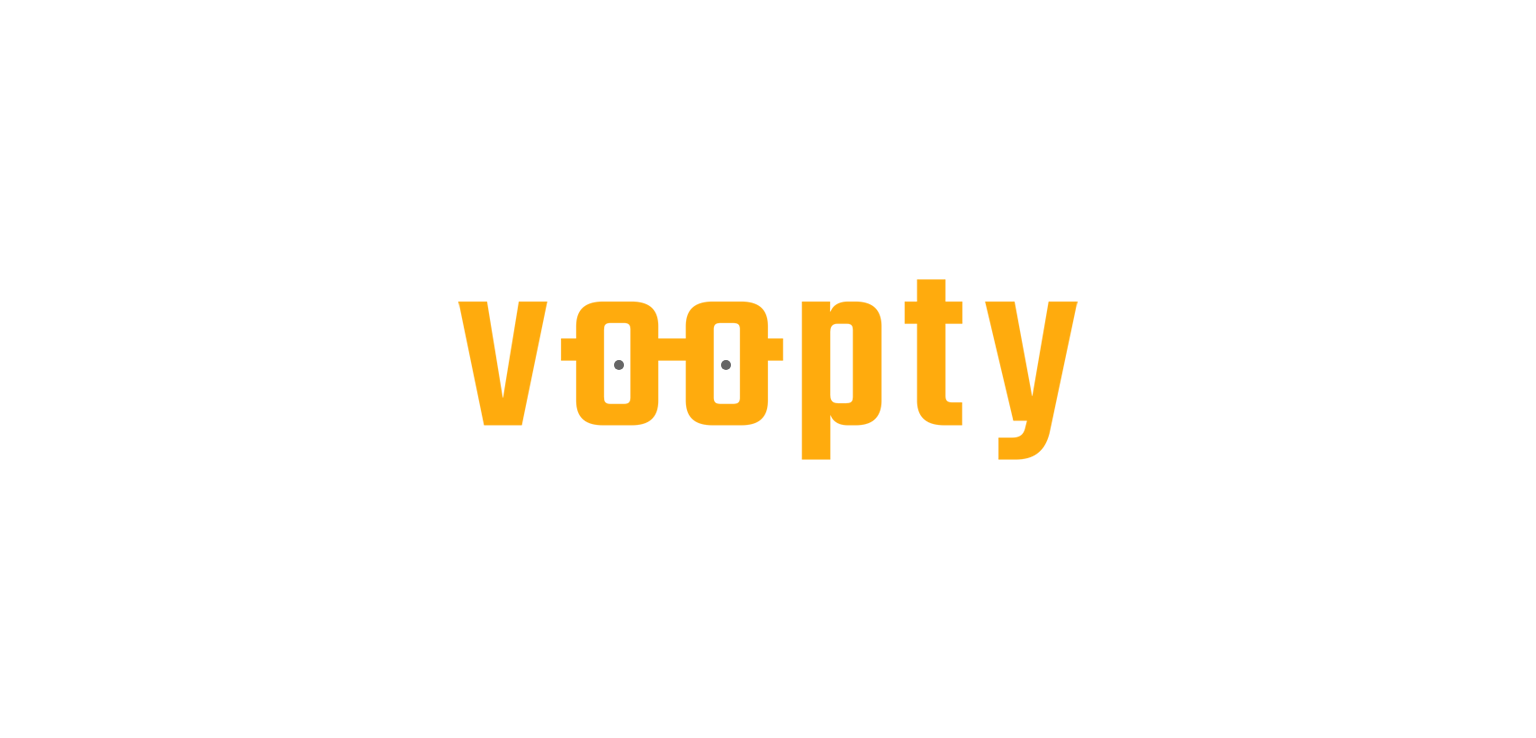 scroll, scrollTop: 0, scrollLeft: 0, axis: both 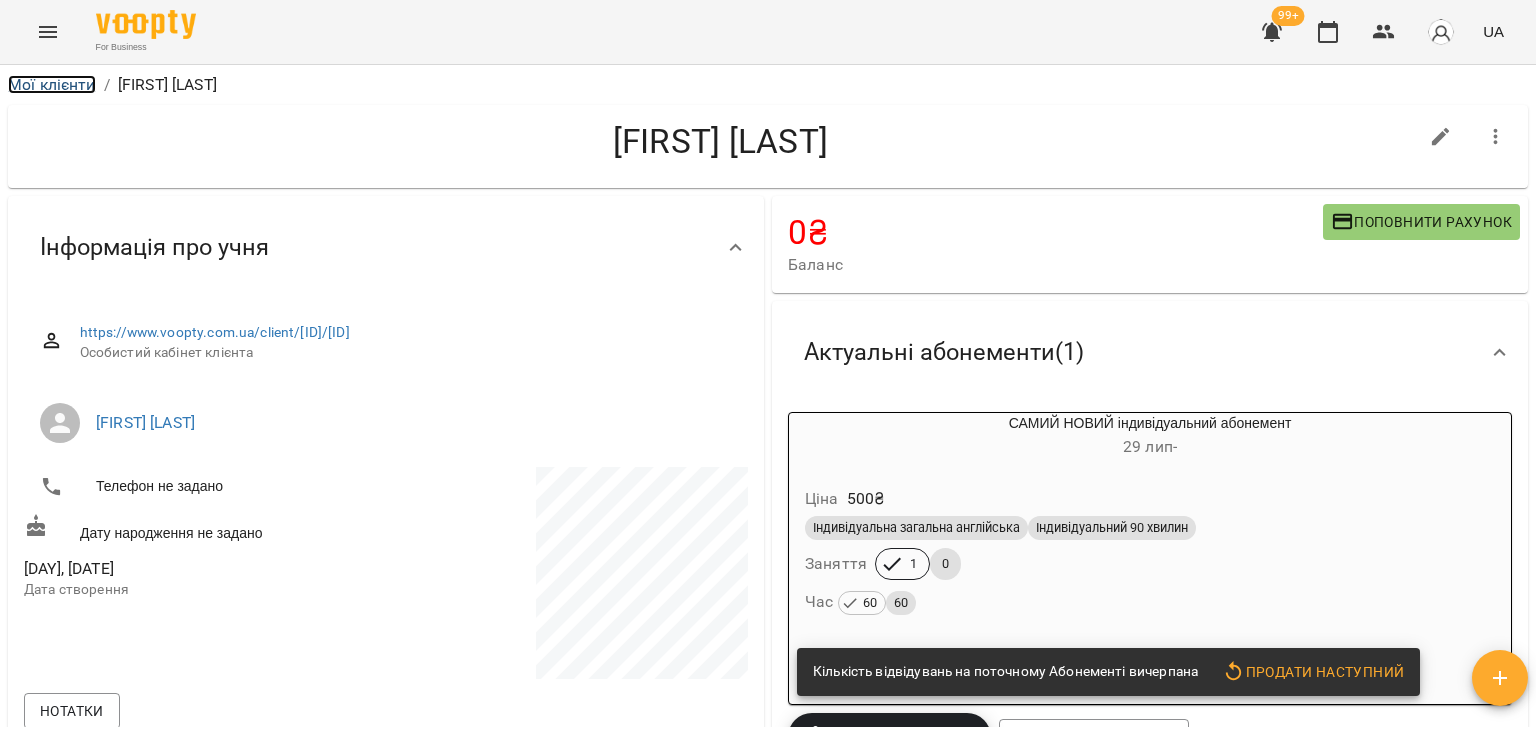 click on "Мої клієнти" at bounding box center (52, 84) 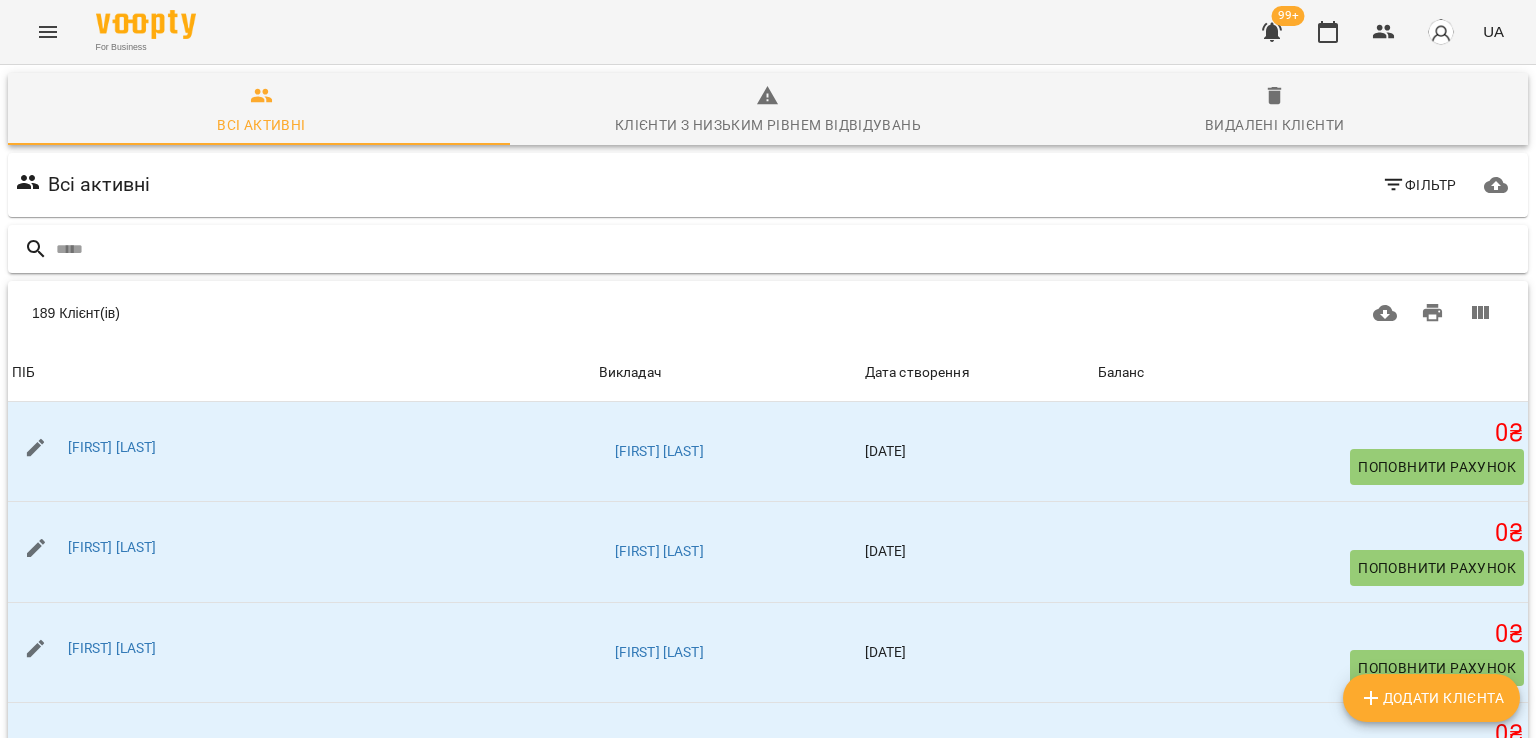 click at bounding box center [788, 249] 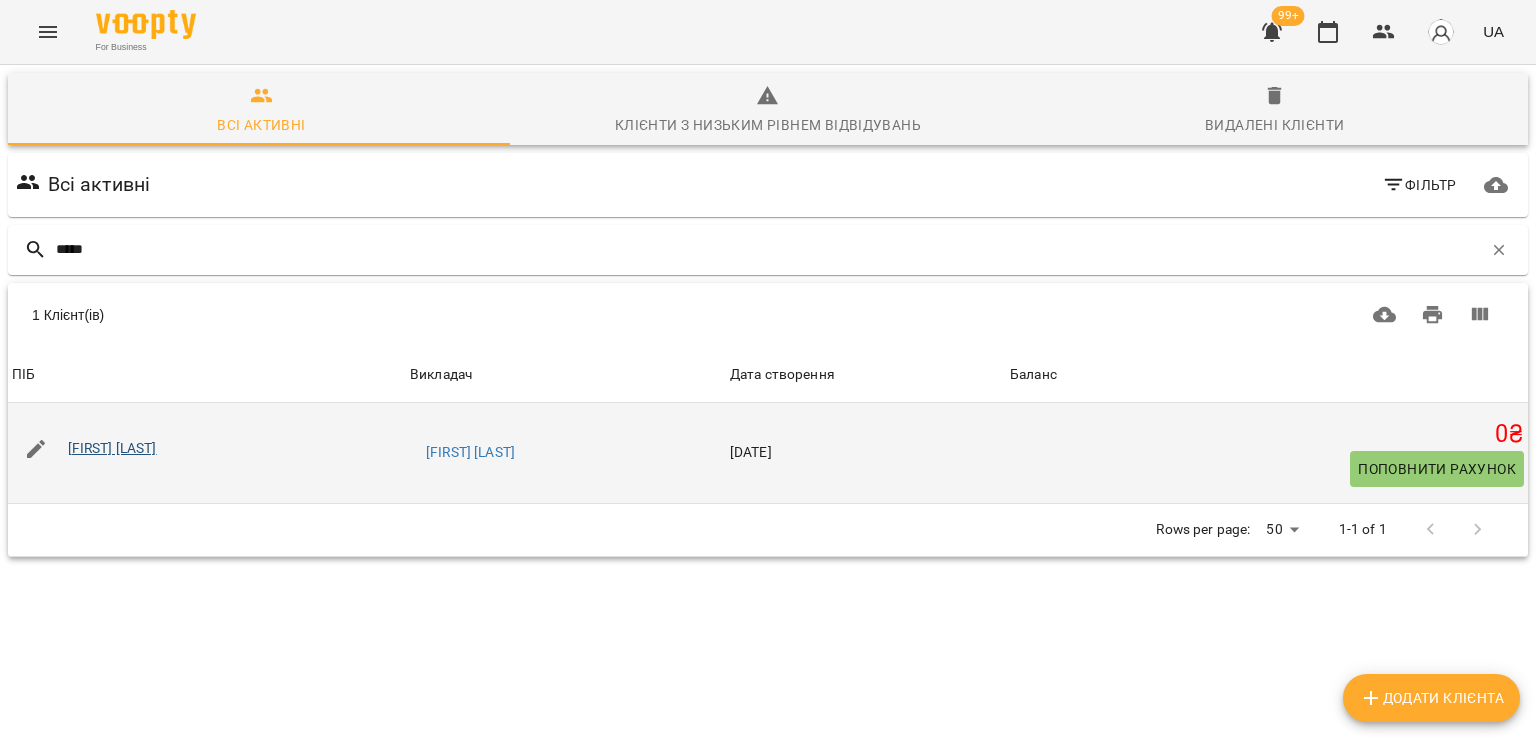 type on "*****" 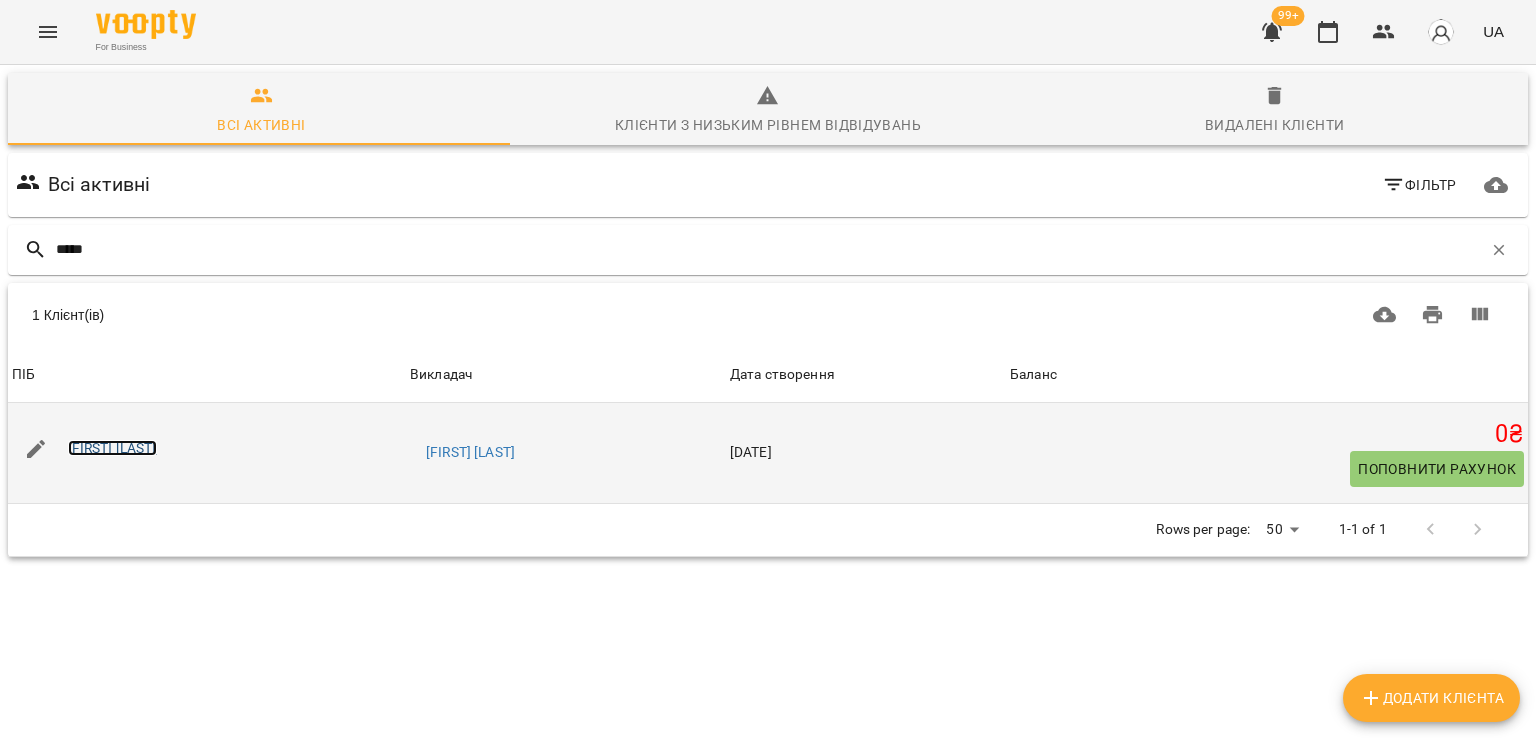 click on "[FIRST] [LAST]" at bounding box center (112, 448) 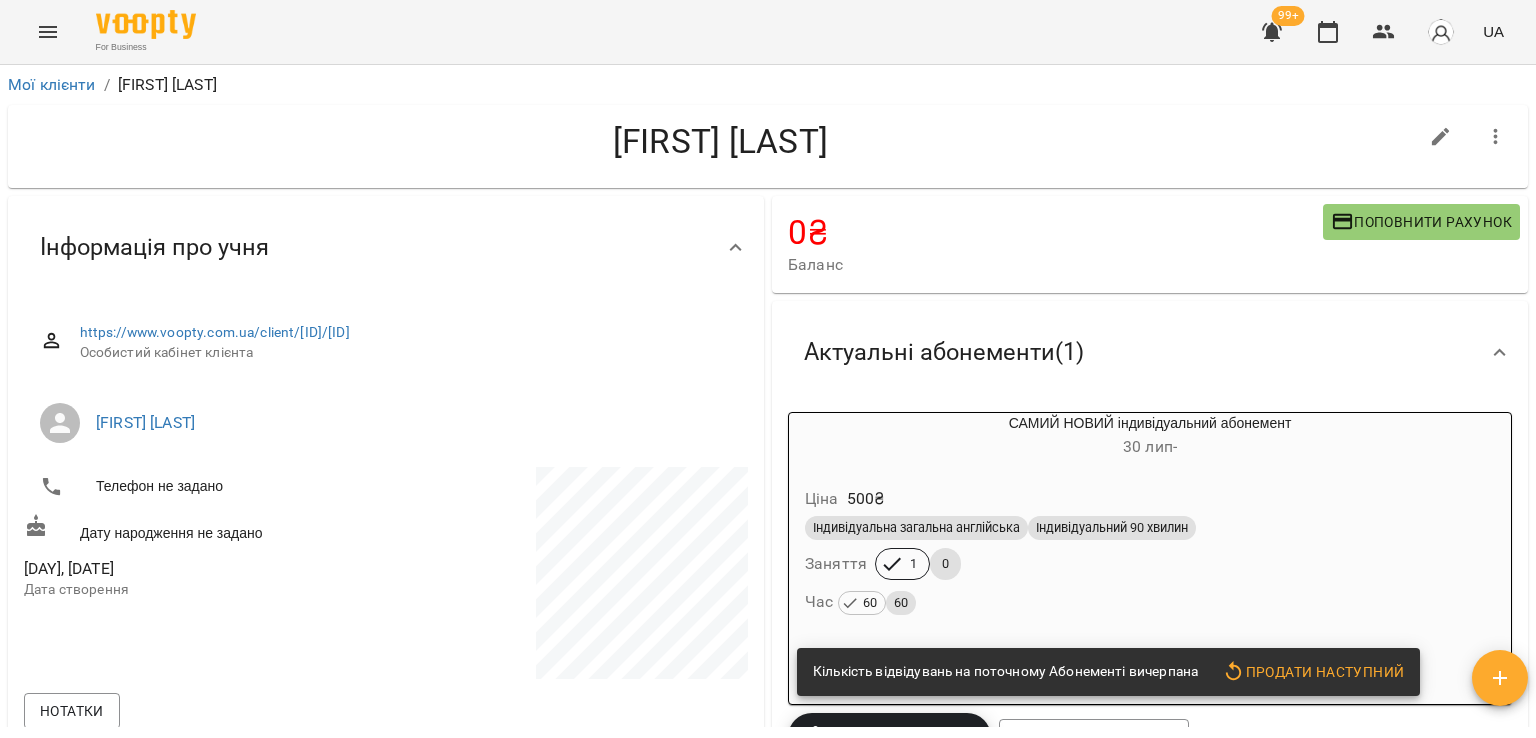 scroll, scrollTop: 100, scrollLeft: 0, axis: vertical 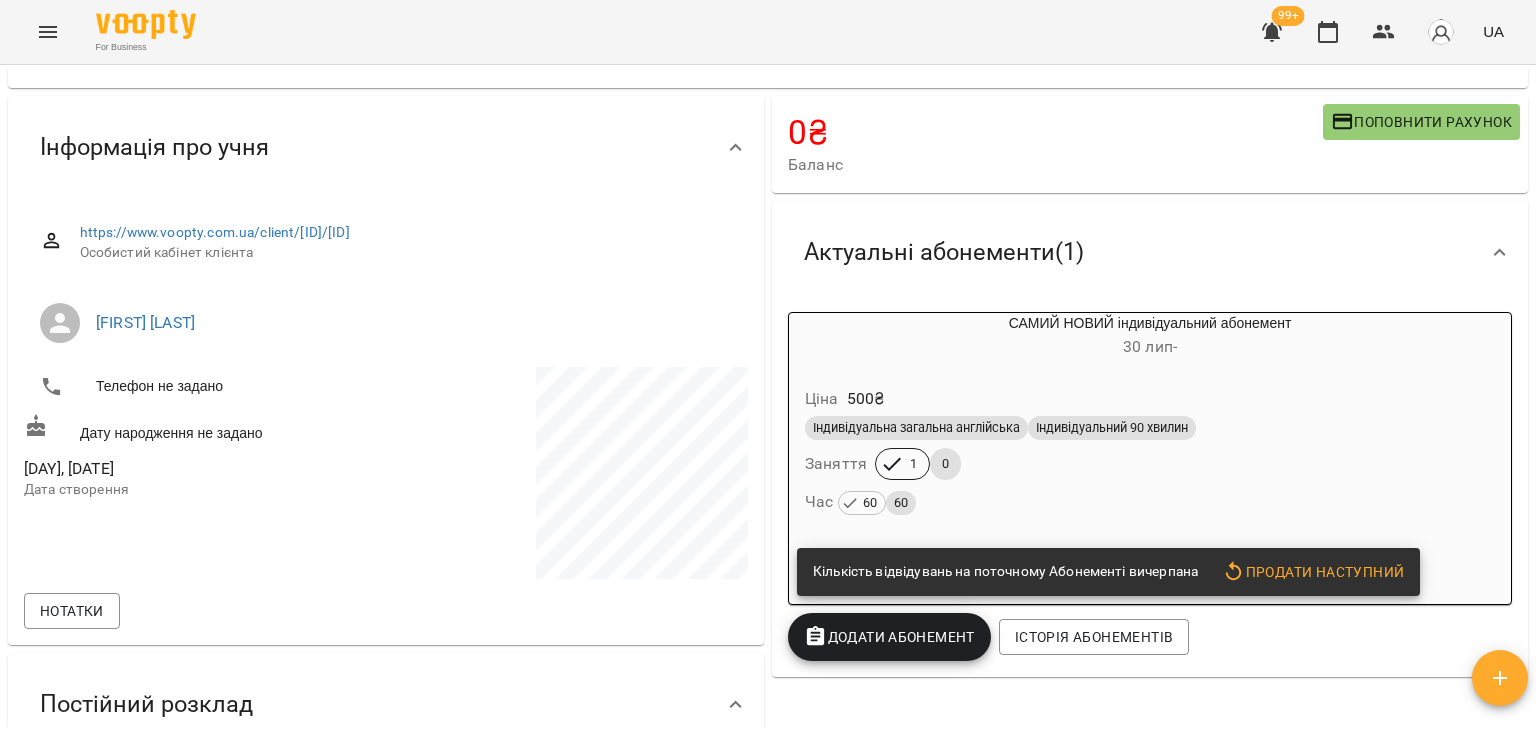 click on "Індивідуальна загальна англійська" at bounding box center [916, 428] 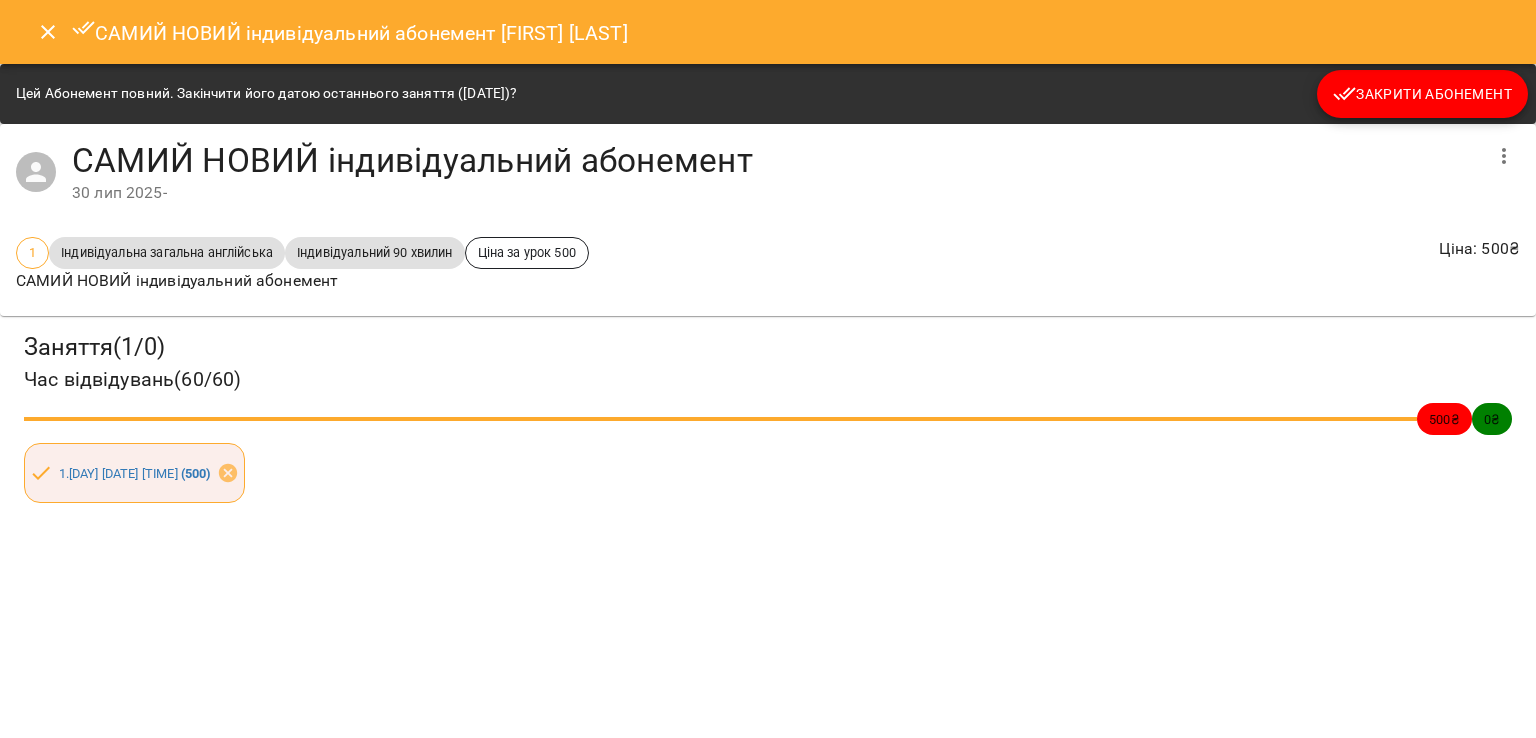 click on "Закрити Абонемент" at bounding box center [1422, 94] 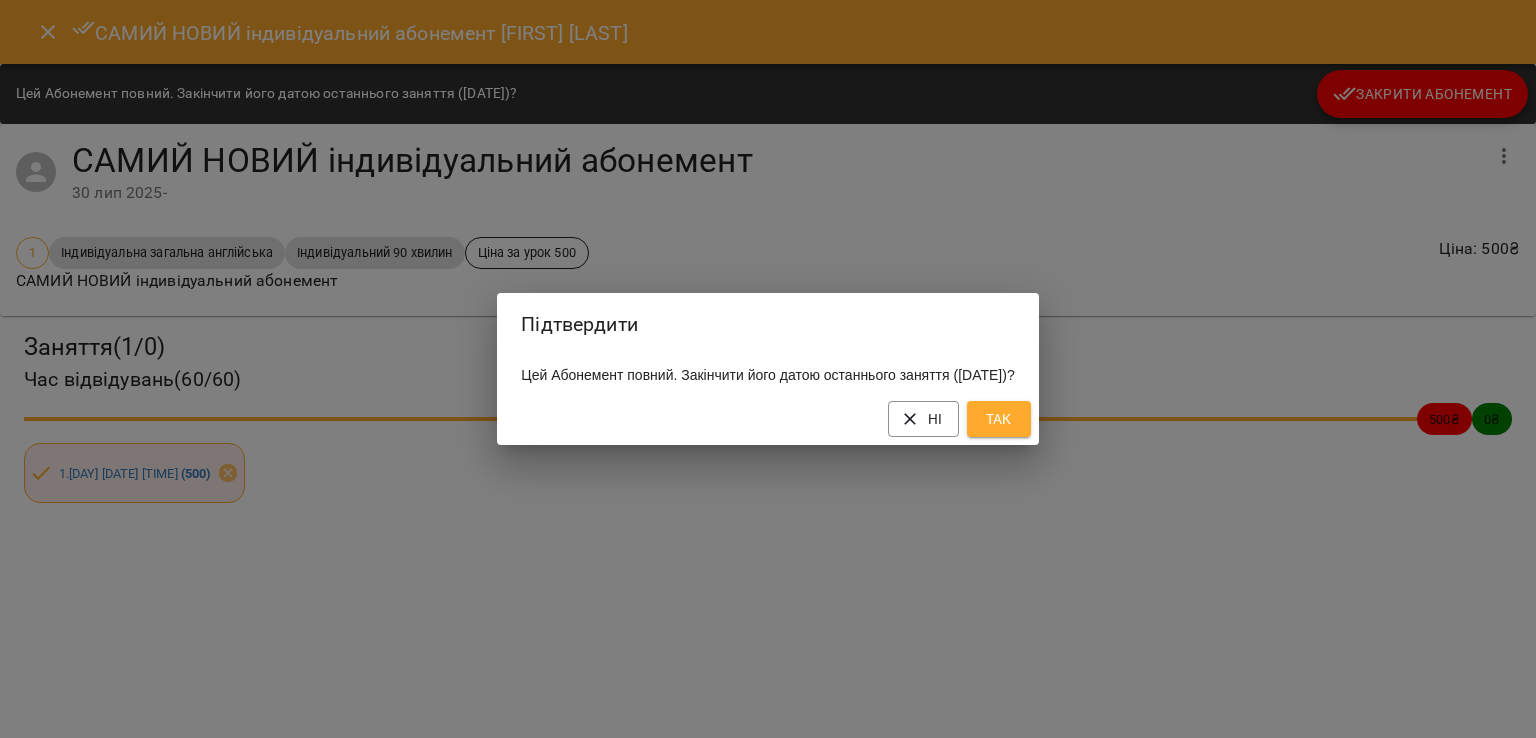 click on "Так" at bounding box center (999, 419) 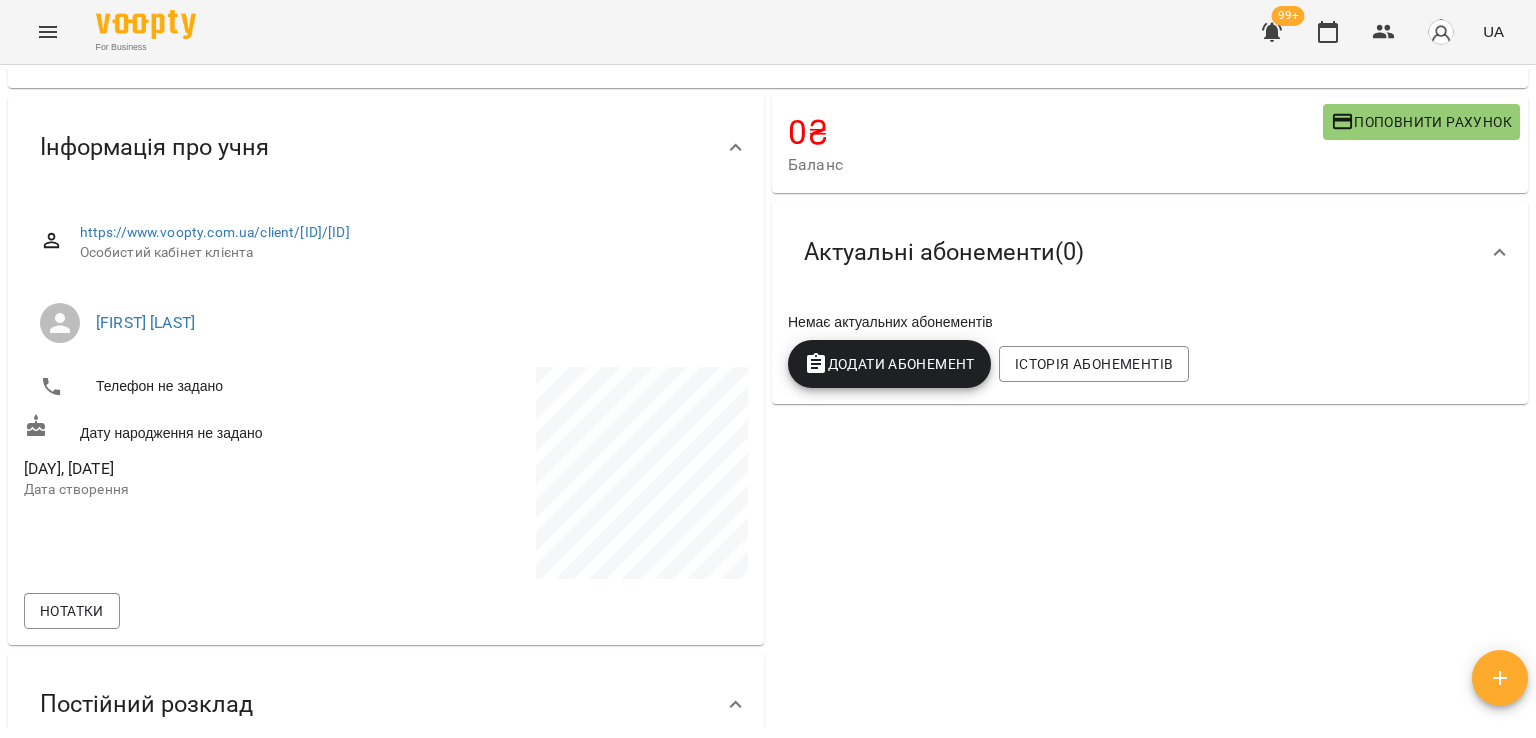 click on "Додати Абонемент" at bounding box center (889, 364) 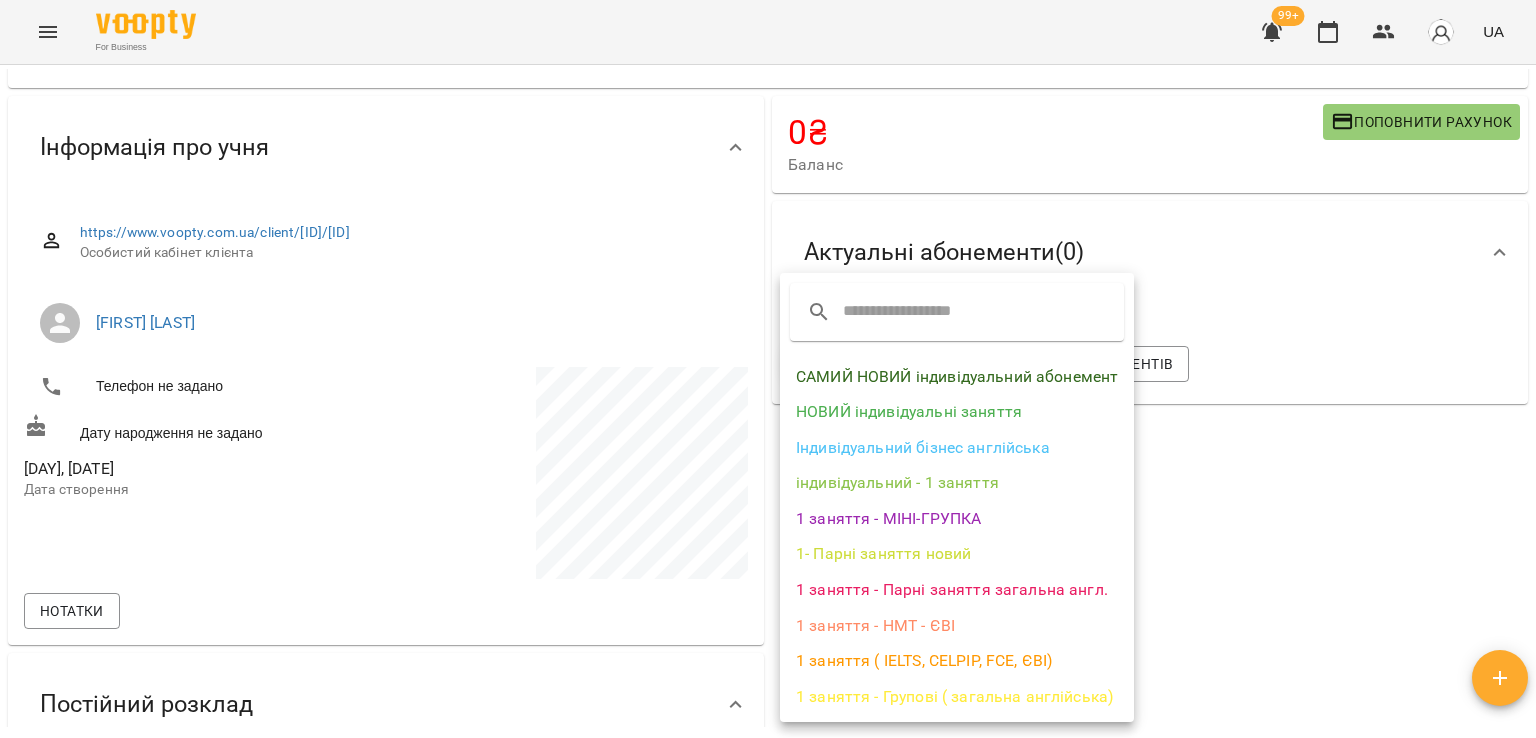 click on "САМИЙ НОВИЙ  індивідуальний абонемент" at bounding box center (957, 377) 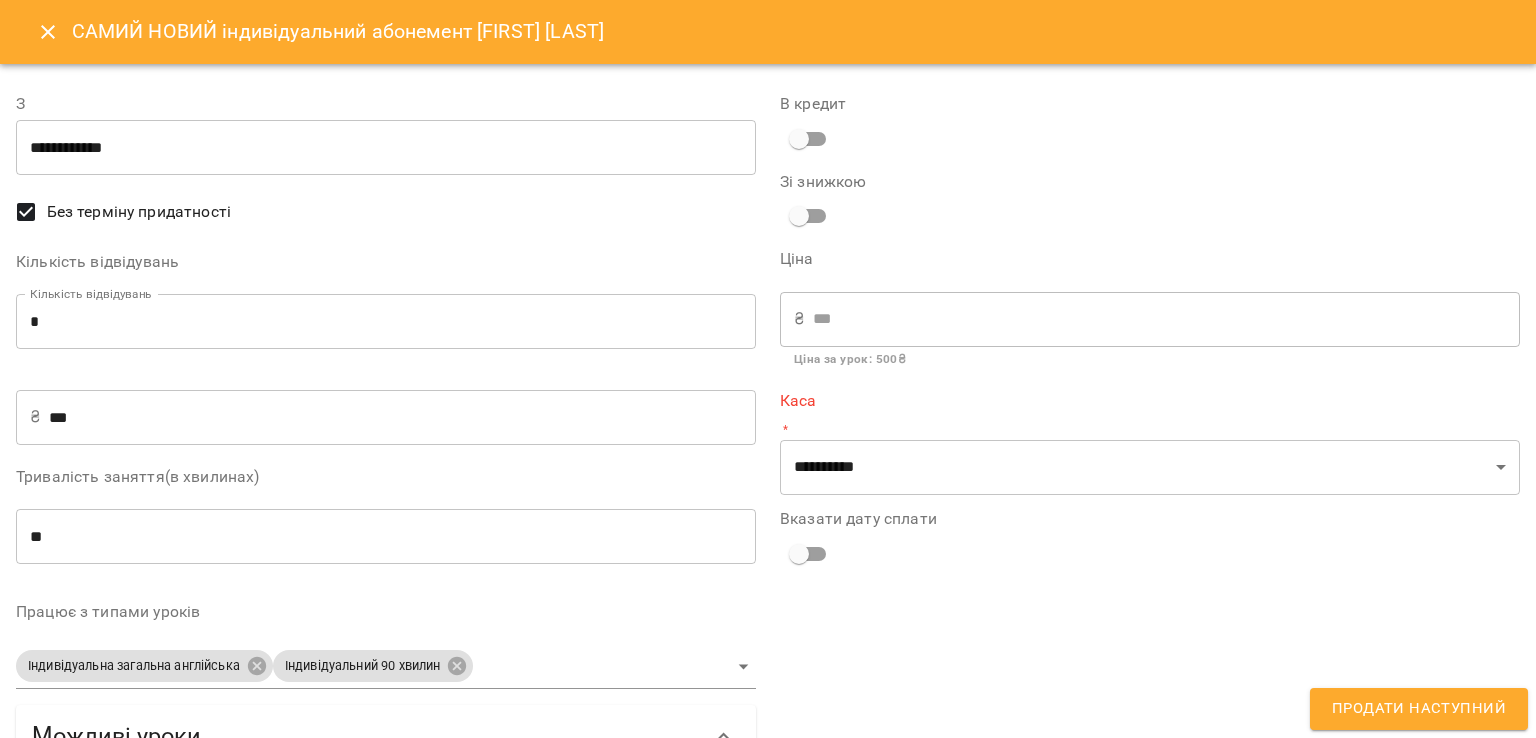 click on "*" at bounding box center (386, 322) 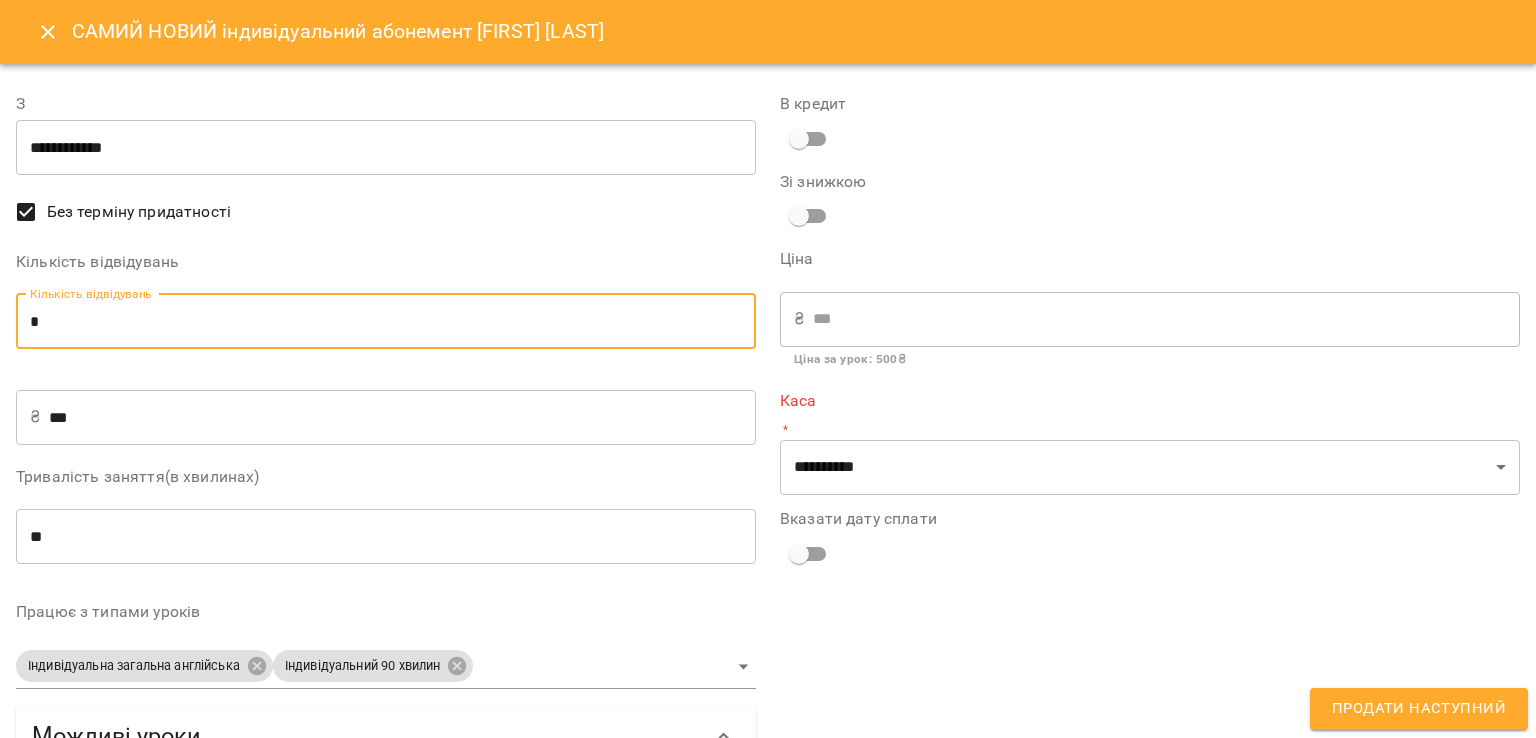 click on "*" at bounding box center (386, 322) 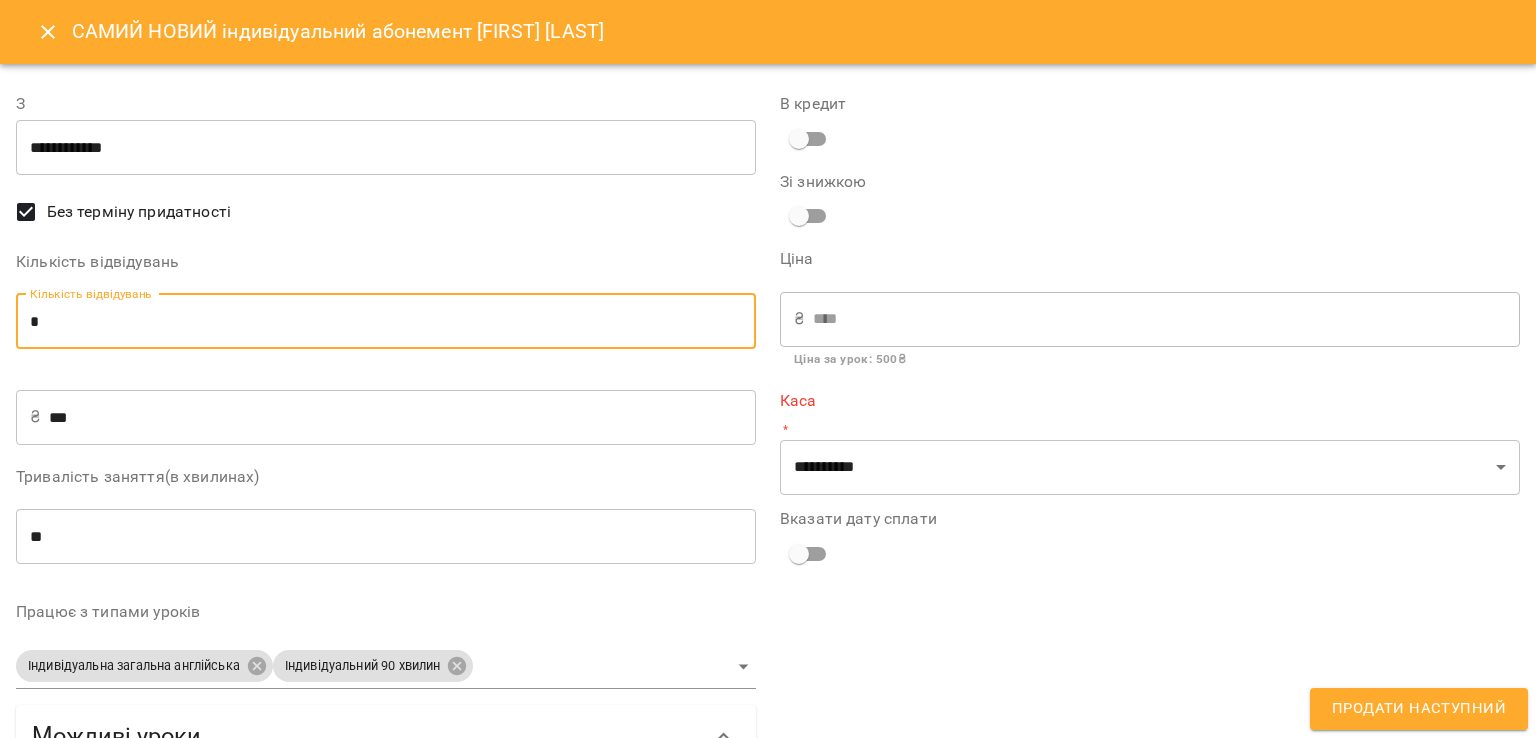 type on "*" 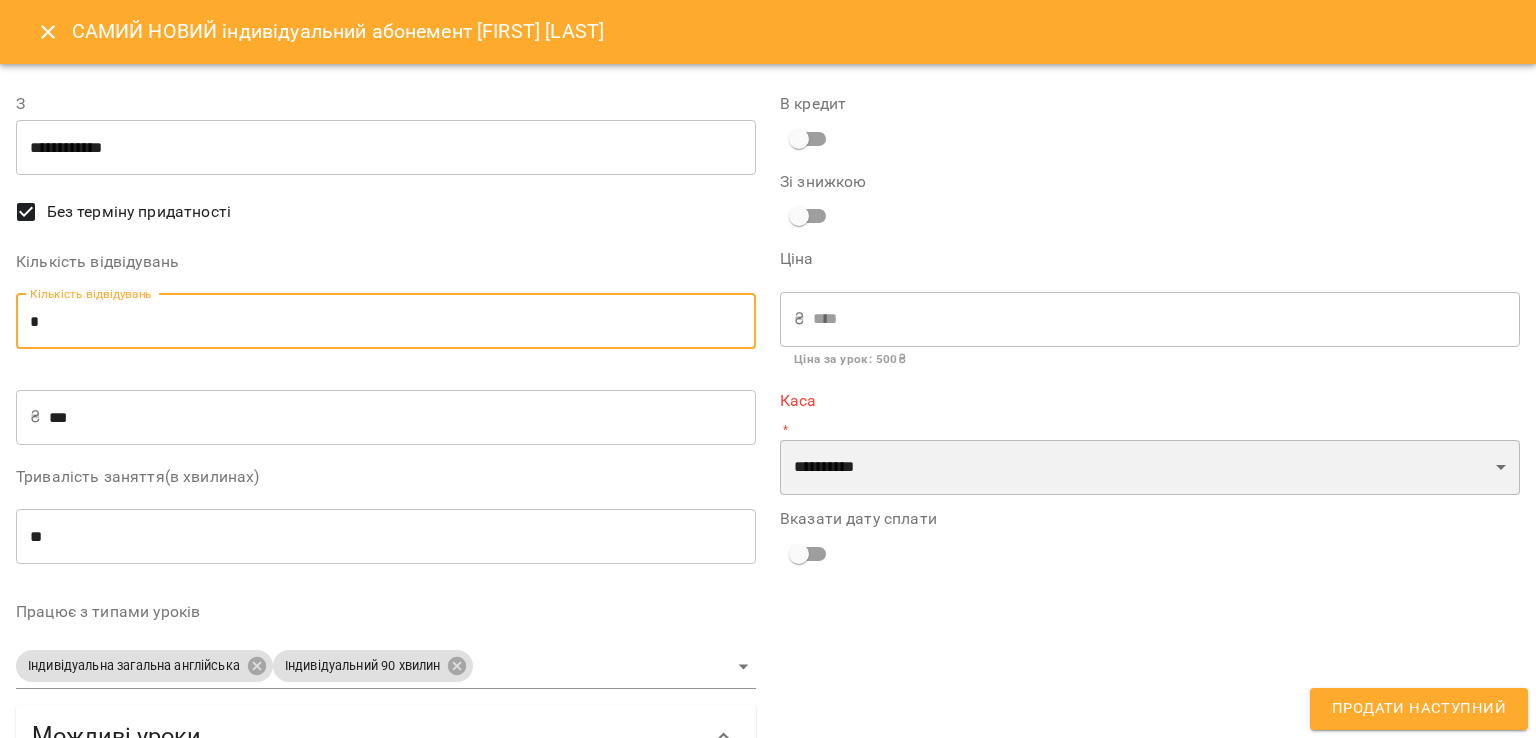 click on "**********" at bounding box center (1150, 468) 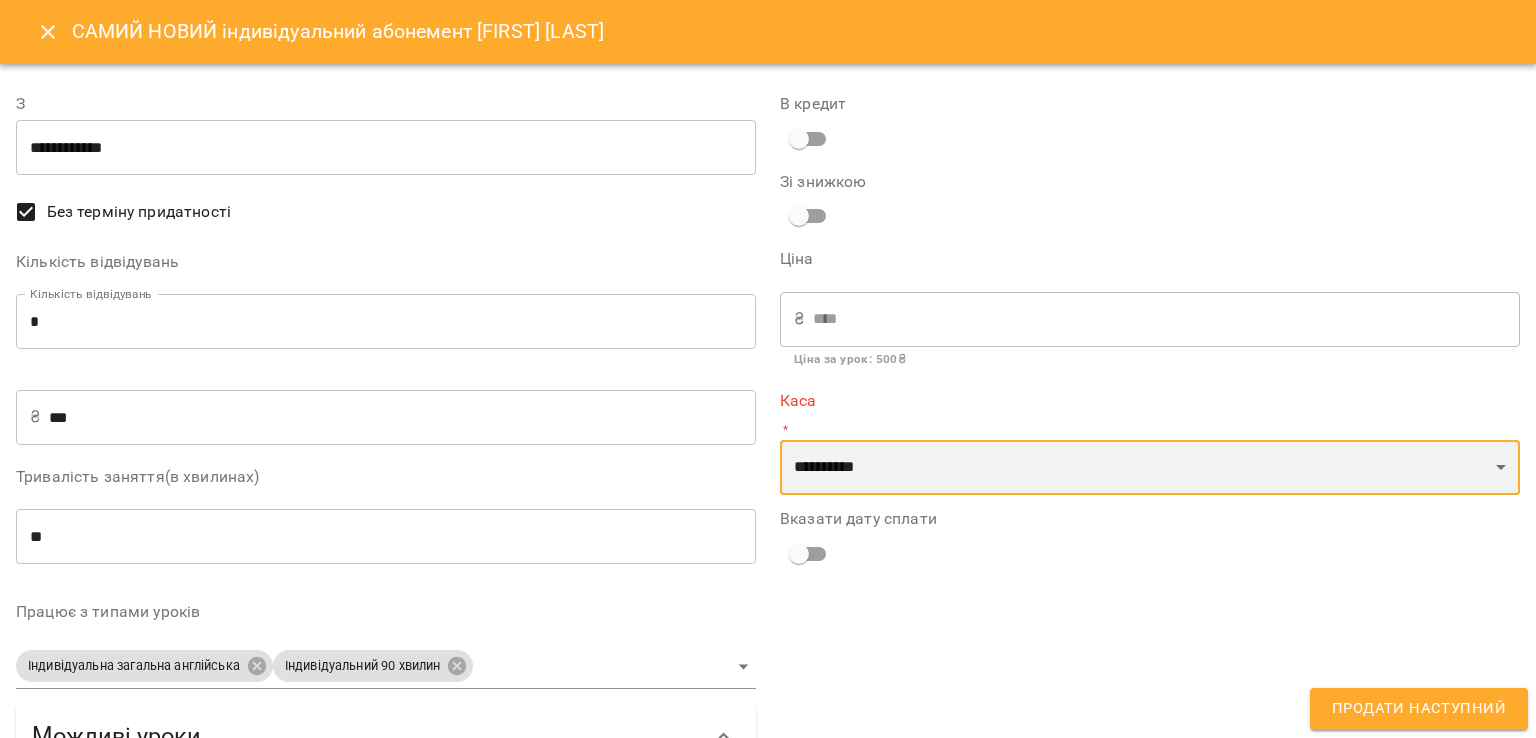 select on "****" 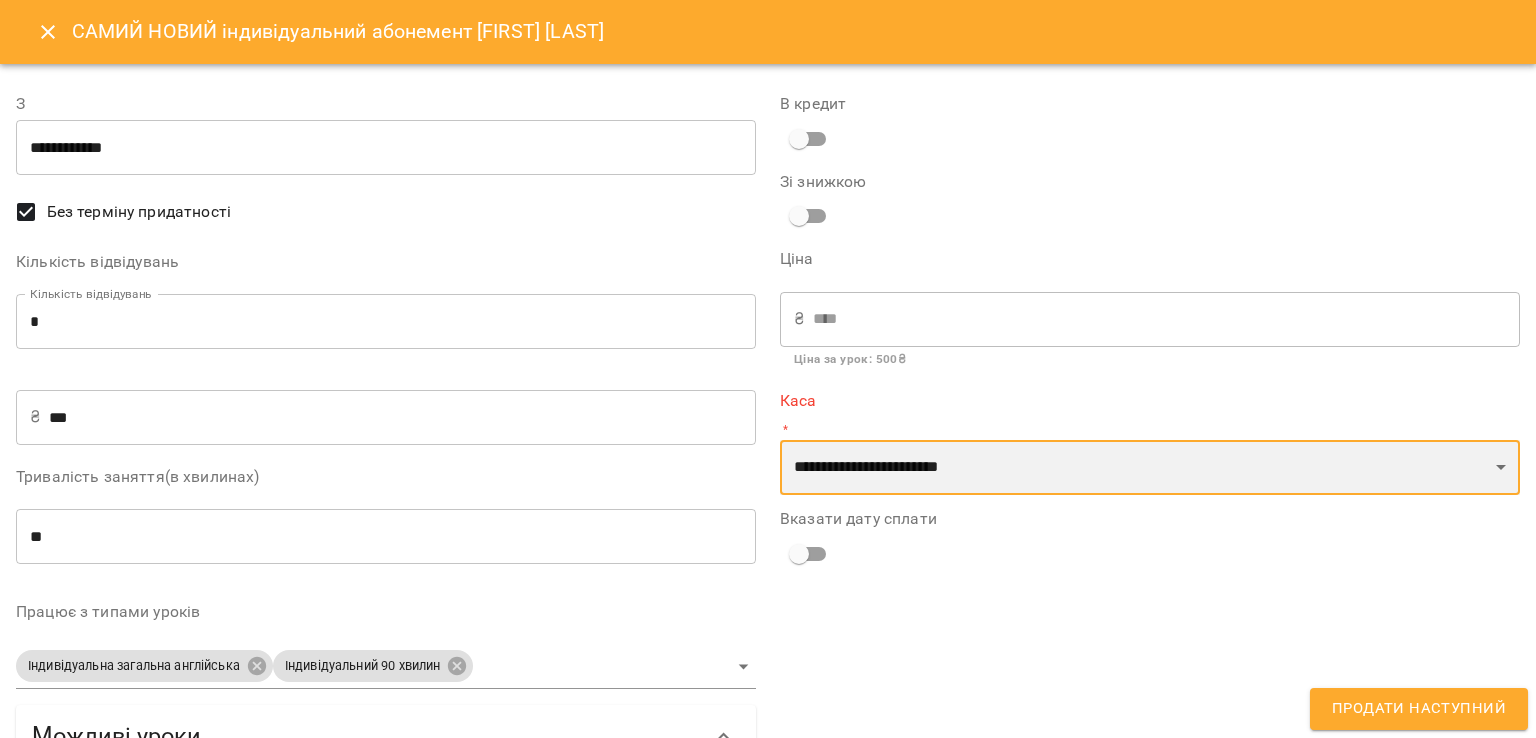 click on "**********" at bounding box center [1150, 468] 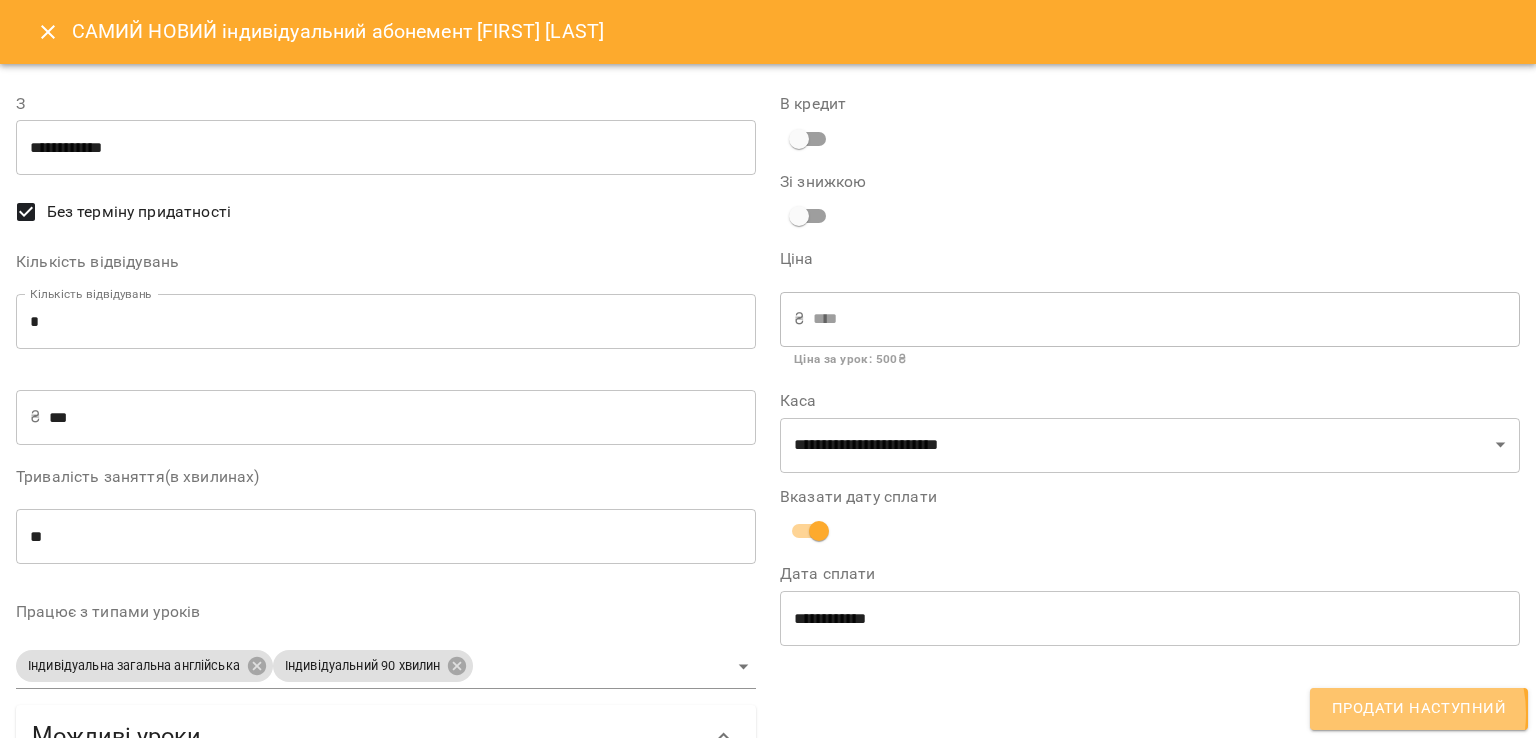 click on "Продати наступний" at bounding box center [1419, 709] 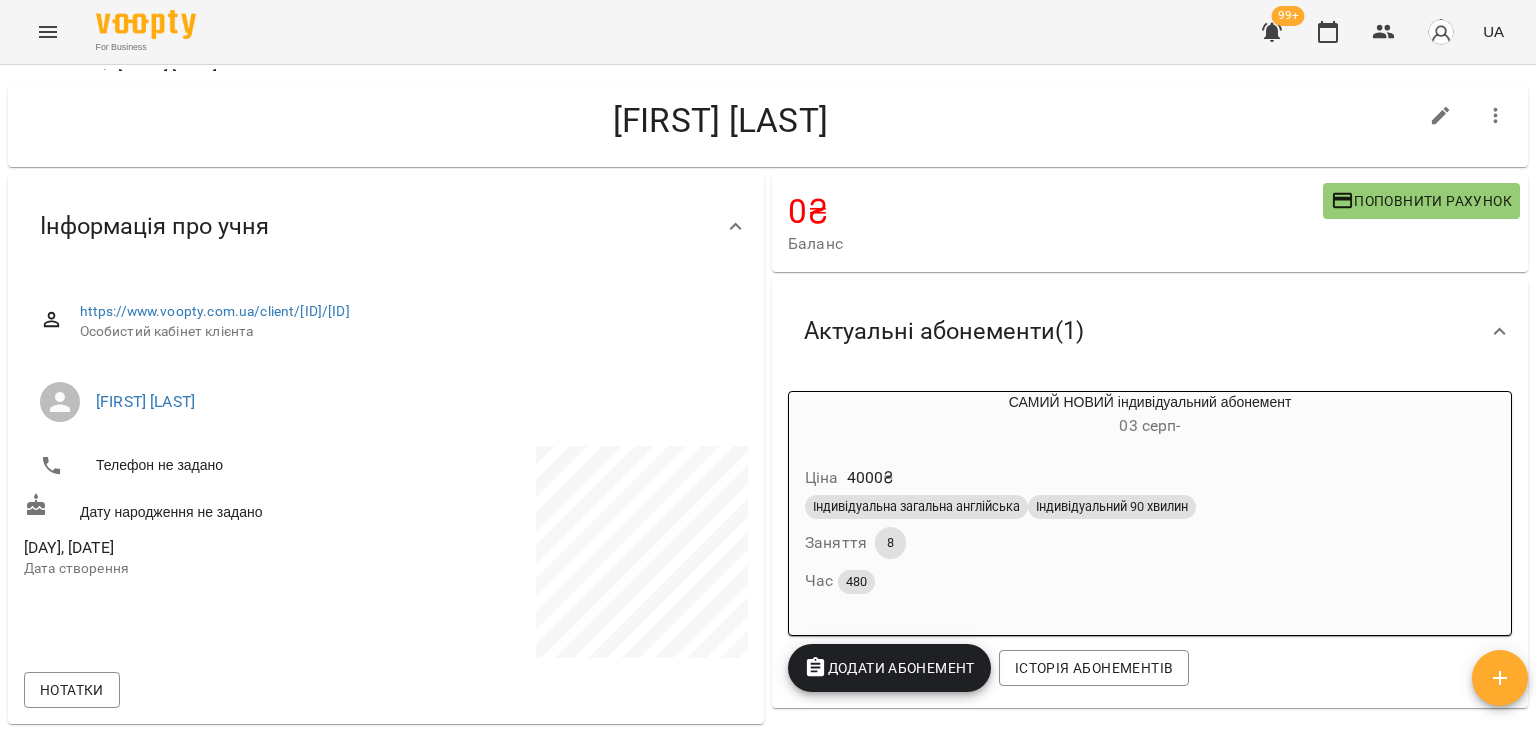 scroll, scrollTop: 0, scrollLeft: 0, axis: both 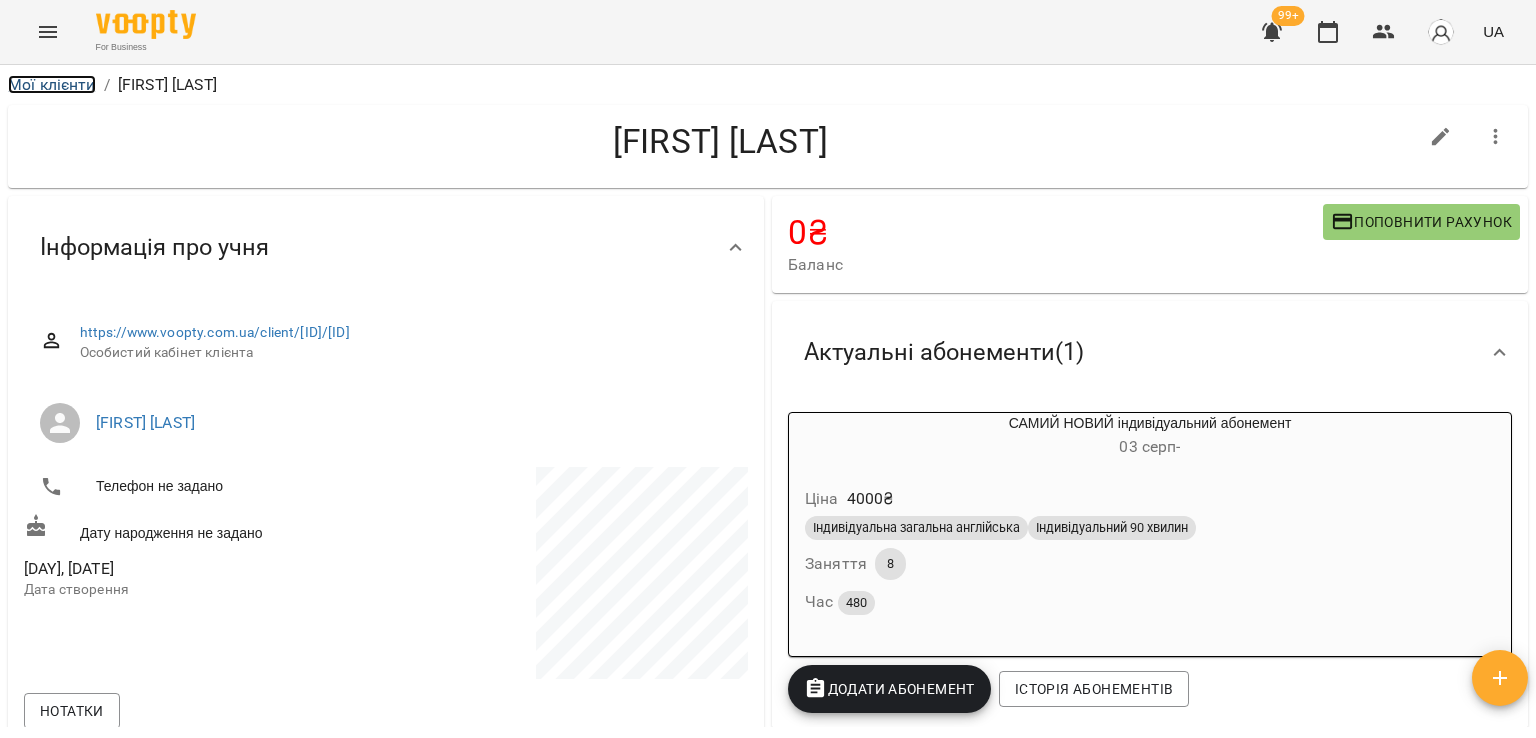 click on "Мої клієнти" at bounding box center [52, 84] 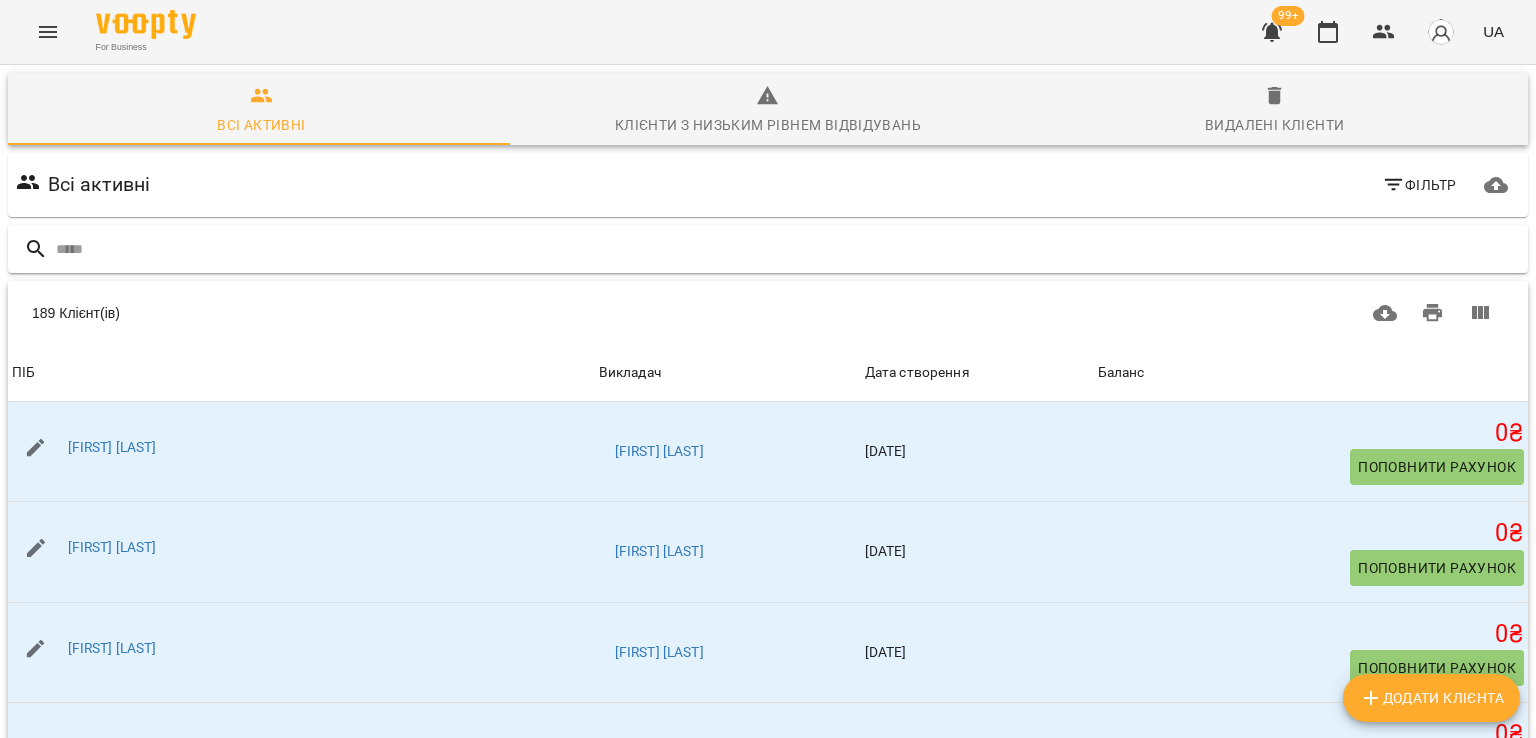 click at bounding box center [768, 249] 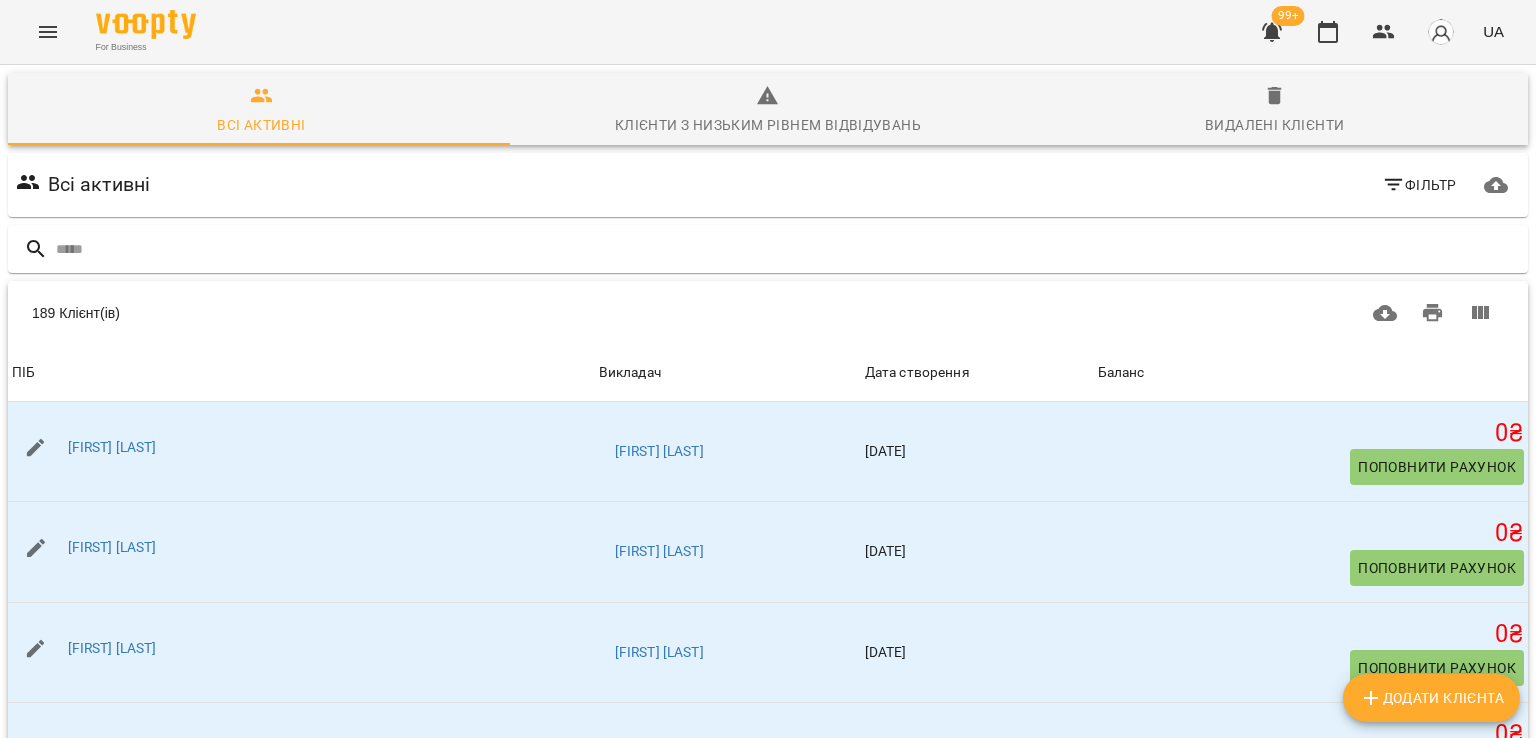 click on "Фільтр" at bounding box center [1419, 185] 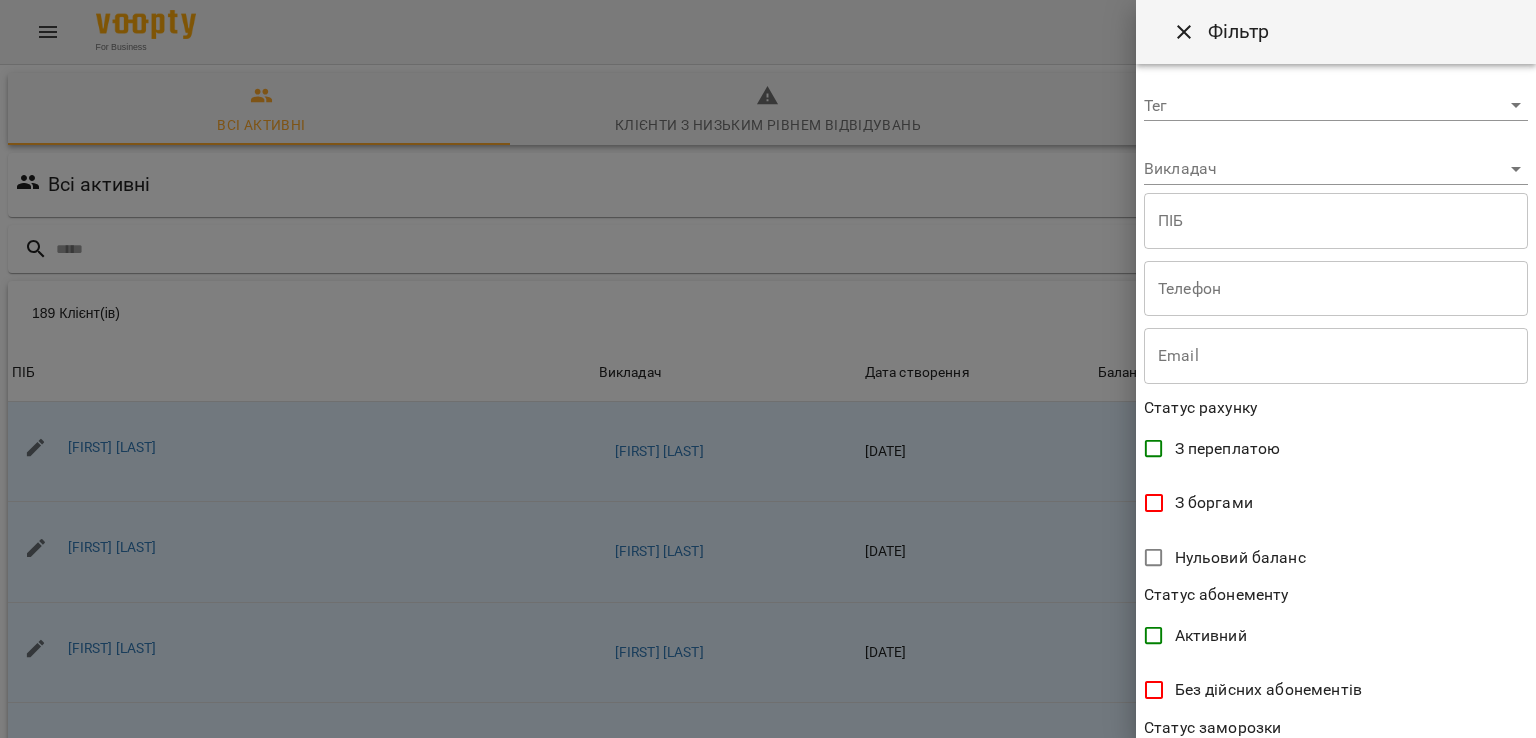 scroll, scrollTop: 0, scrollLeft: 0, axis: both 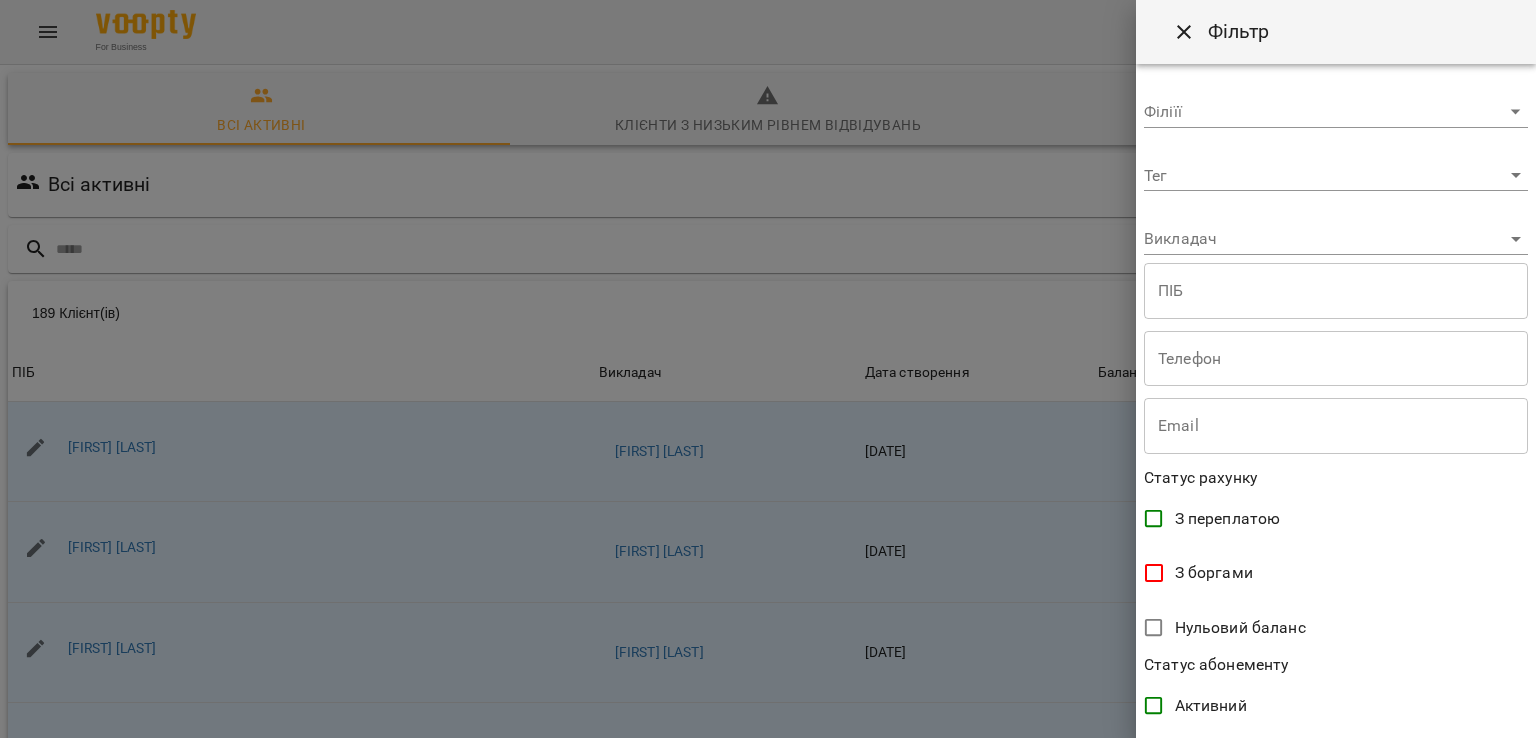 click on "For Business 99+ UA Всі активні Клієнти з низьким рівнем відвідувань Видалені клієнти   Всі активні Фільтр [NUMBER]   Клієнт(ів) [NUMBER]   Клієнт(ів) ПІБ Викладач Дата створення Баланс ПІБ [FIRST] [LAST] Викладач [FIRST] [LAST] Дата створення [DATE] Баланс 0 ₴ Поповнити рахунок ПІБ [FIRST] [LAST] Викладач [FIRST] [LAST] Дата створення [DATE] Баланс 0 ₴ Поповнити рахунок ПІБ [FIRST] [LAST] Викладач [FIRST] [LAST] Дата створення [DATE] Баланс 0 ₴ Поповнити рахунок ПІБ [FIRST] [LAST] Викладач [FIRST] [LAST] Дата створення [DATE] Баланс 0 ₴" at bounding box center (768, 522) 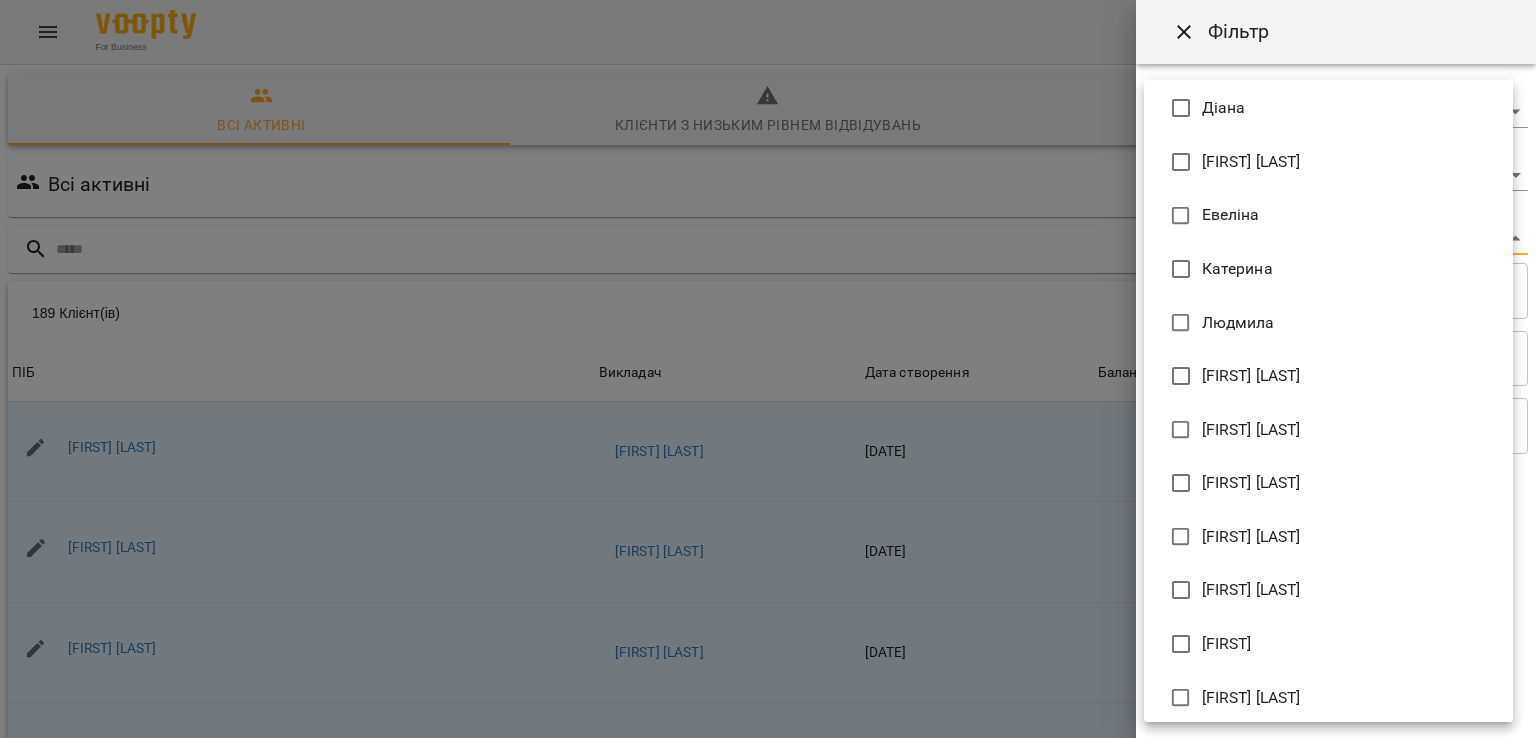 scroll, scrollTop: 392, scrollLeft: 0, axis: vertical 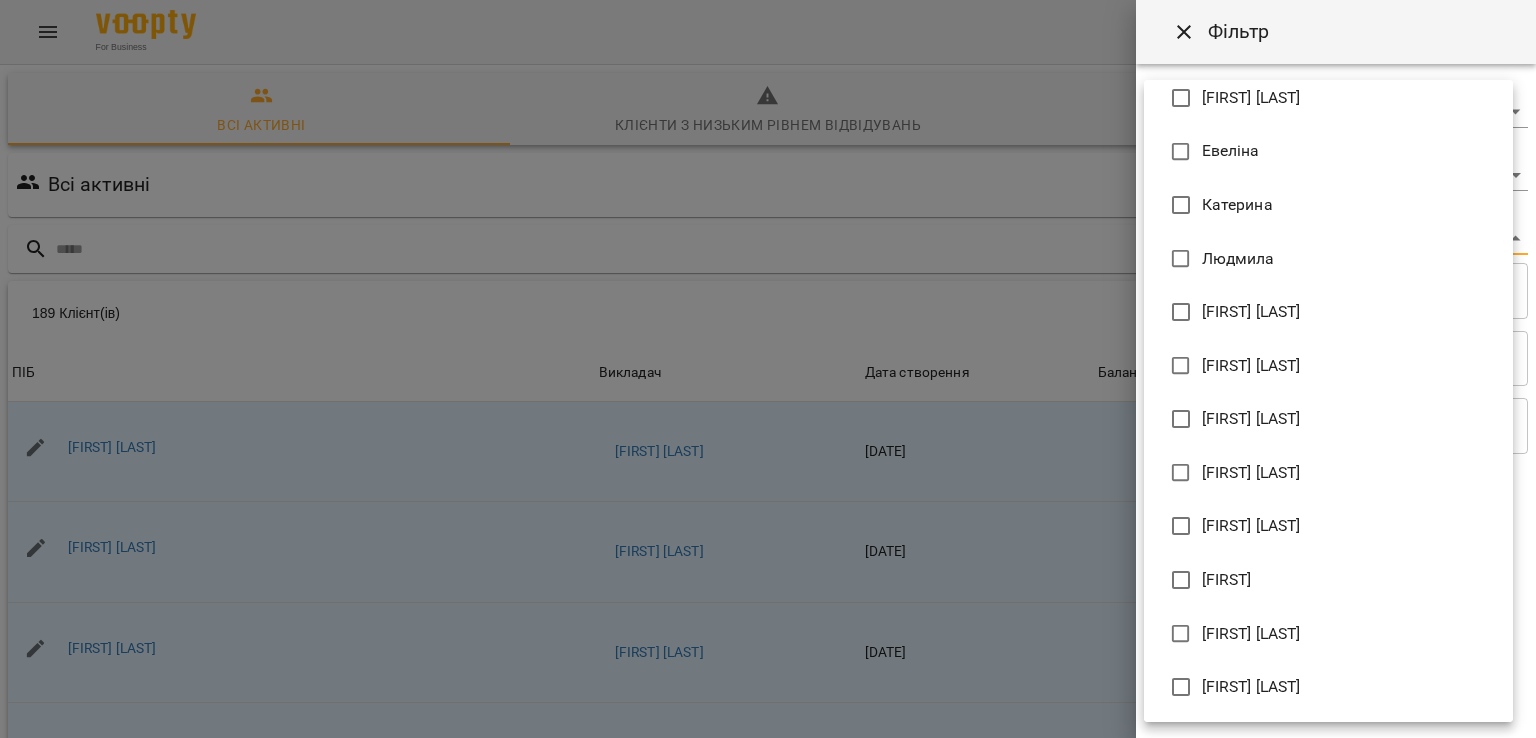type on "**********" 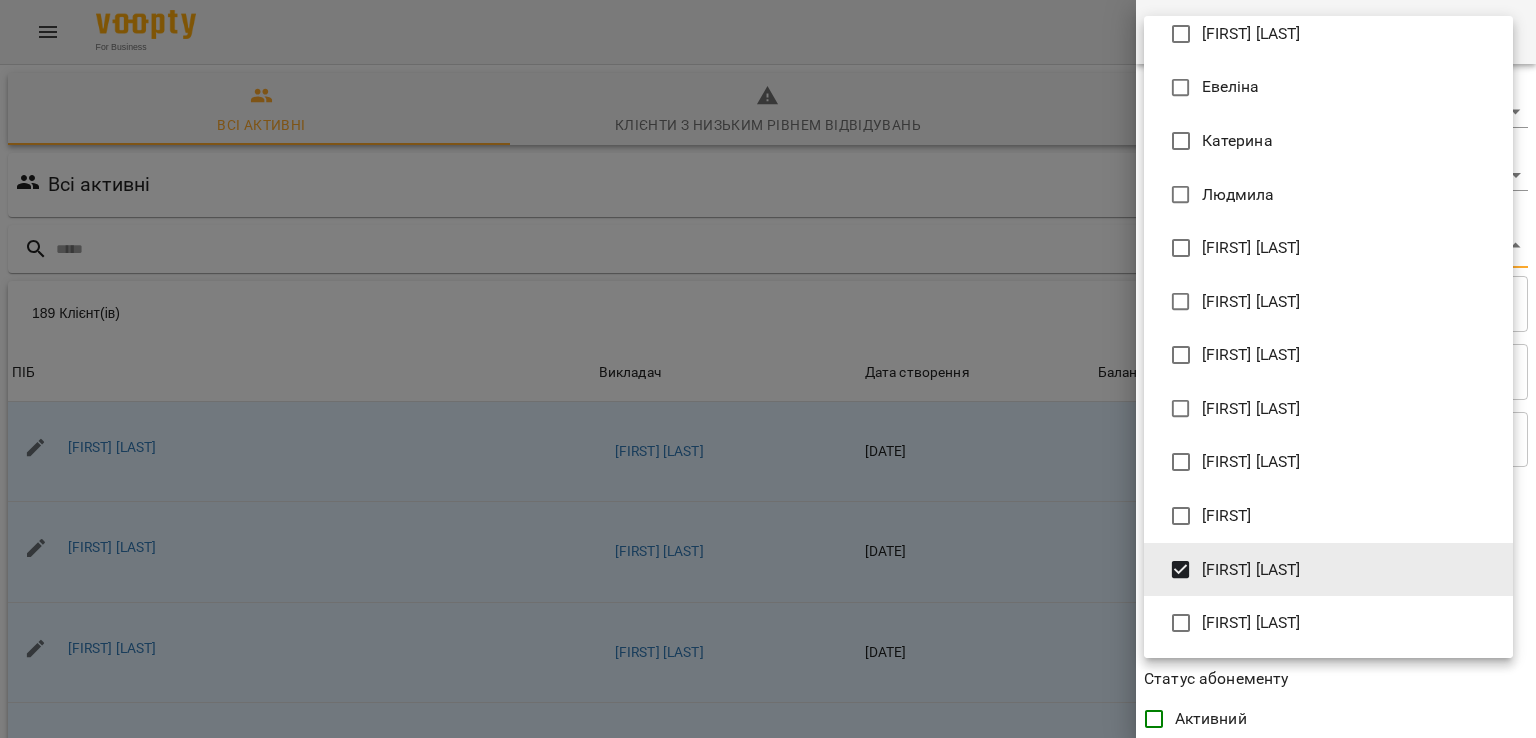click at bounding box center [768, 369] 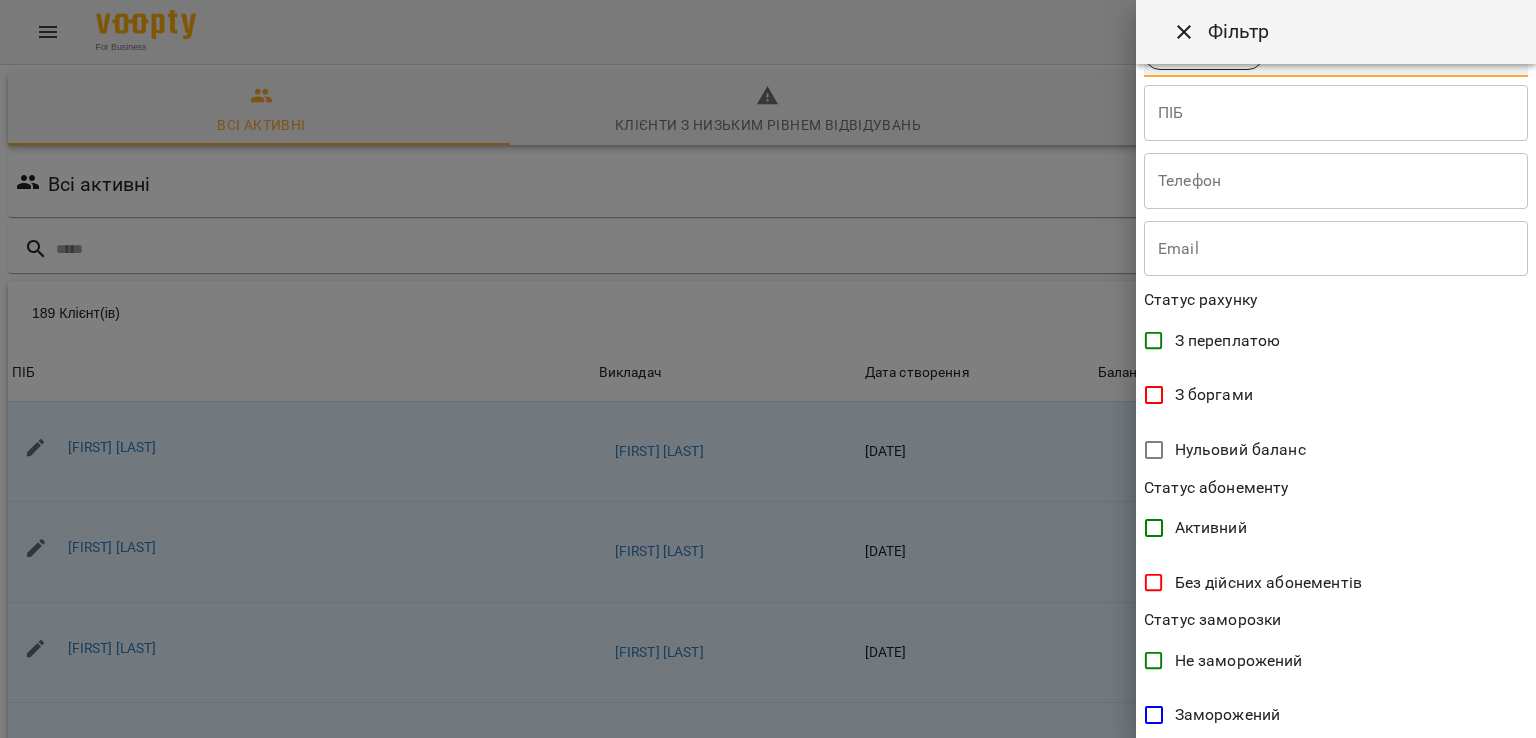 scroll, scrollTop: 389, scrollLeft: 0, axis: vertical 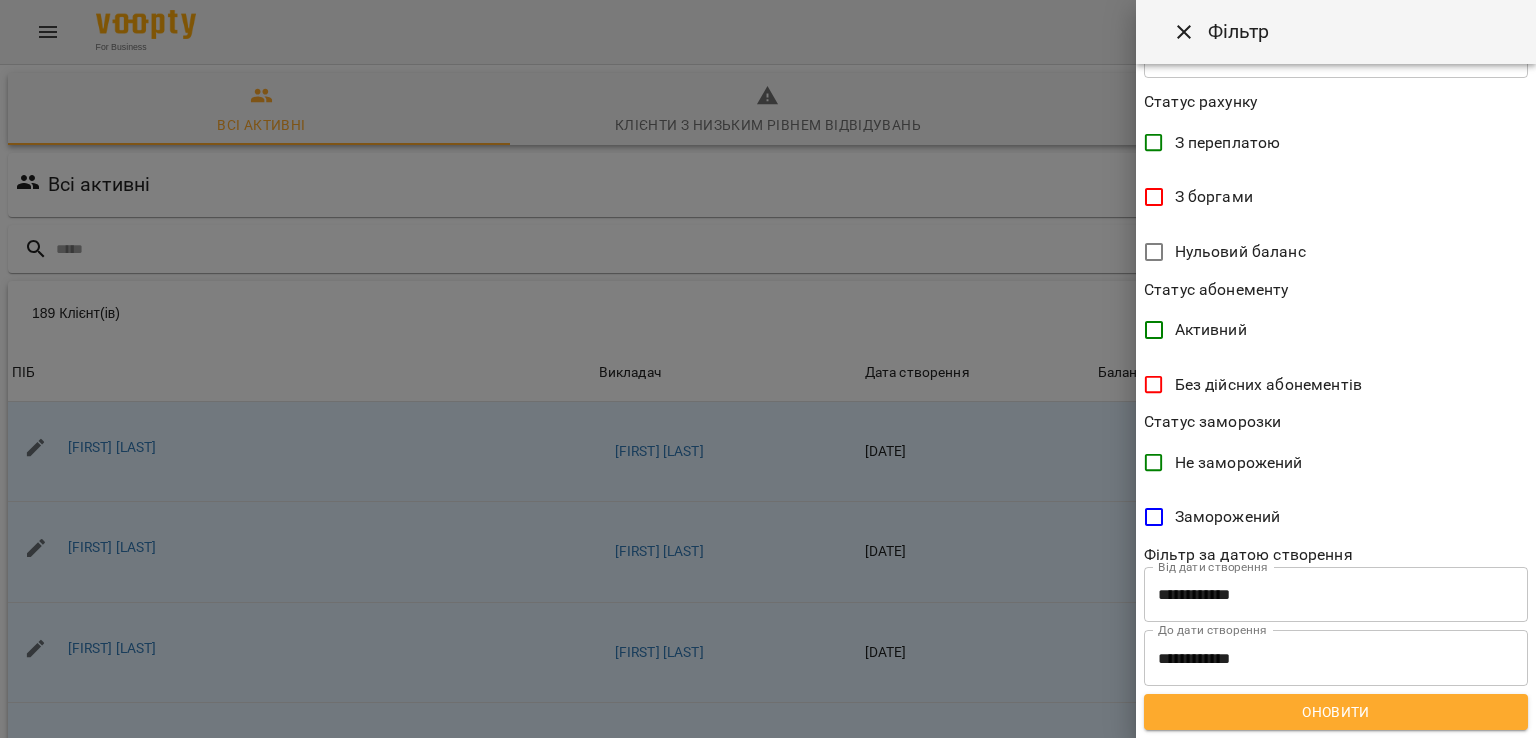 click on "Оновити" at bounding box center [1336, 712] 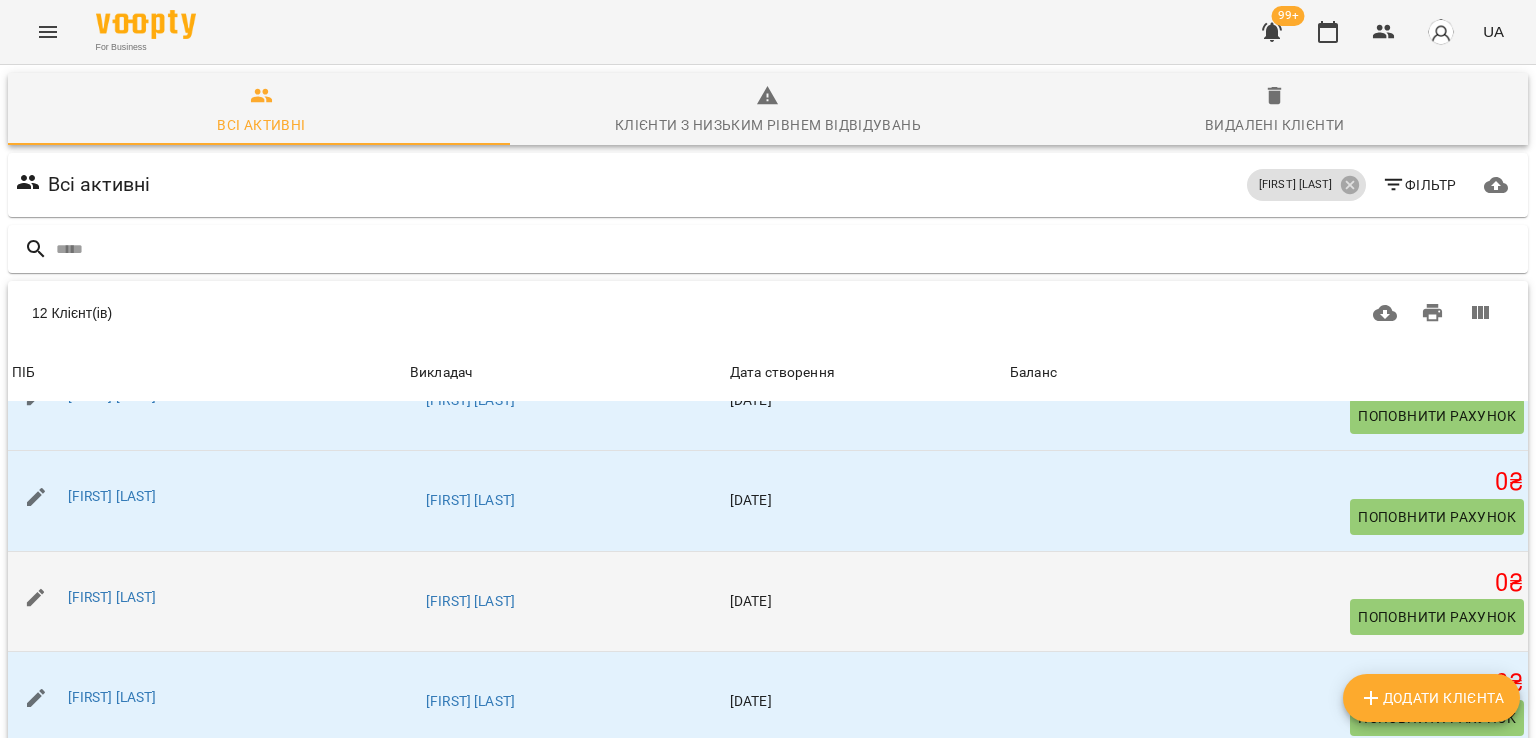 scroll, scrollTop: 500, scrollLeft: 0, axis: vertical 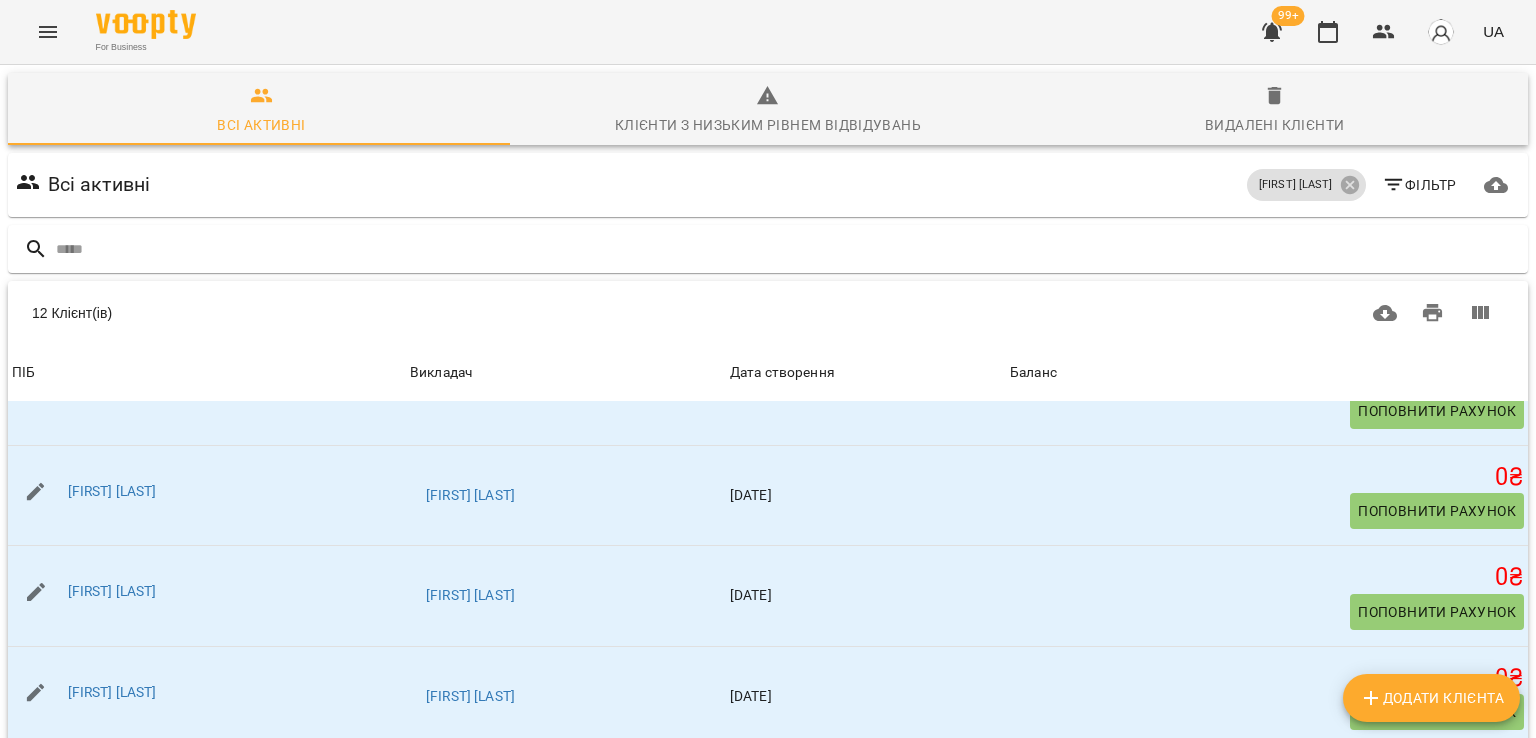 click 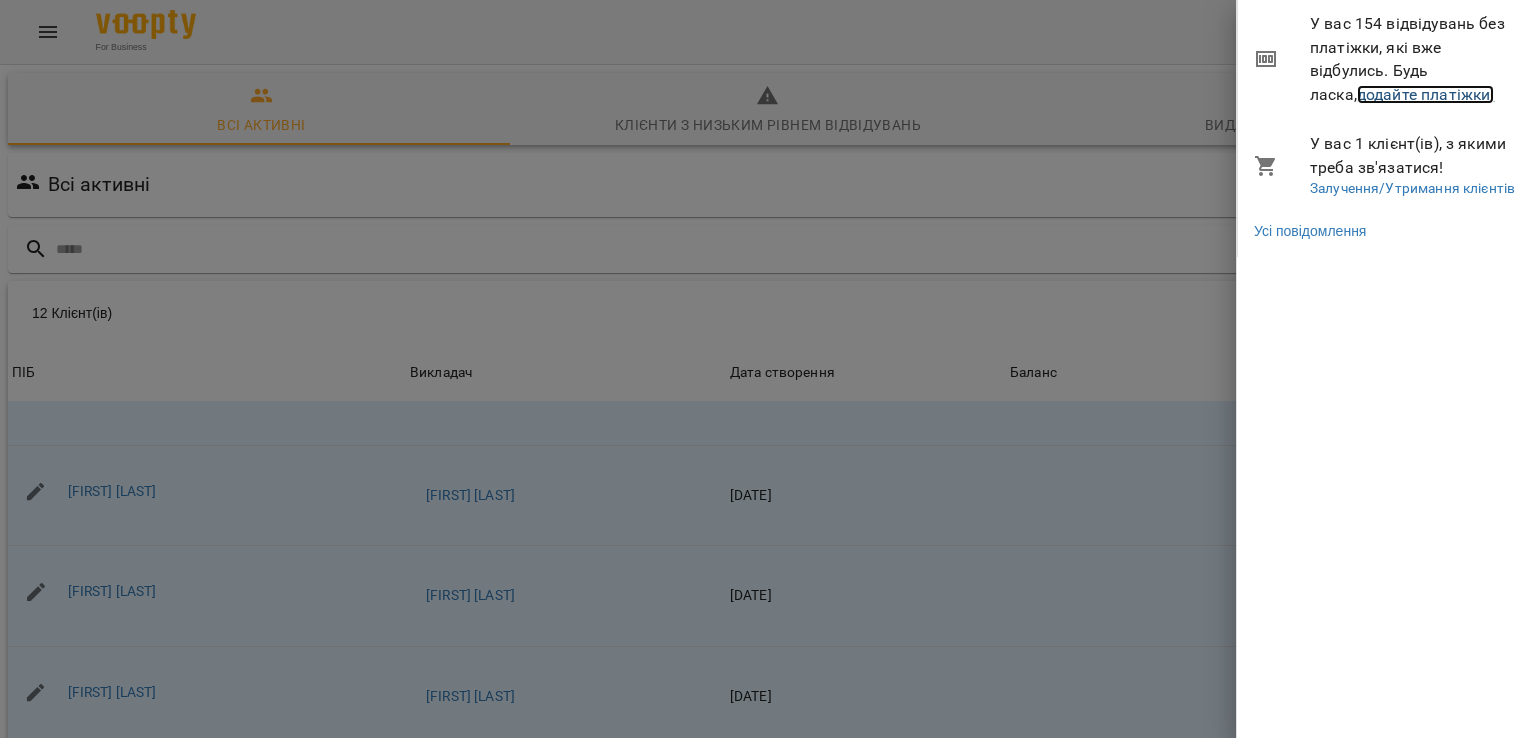 click on "додайте платіжки!" at bounding box center (1426, 94) 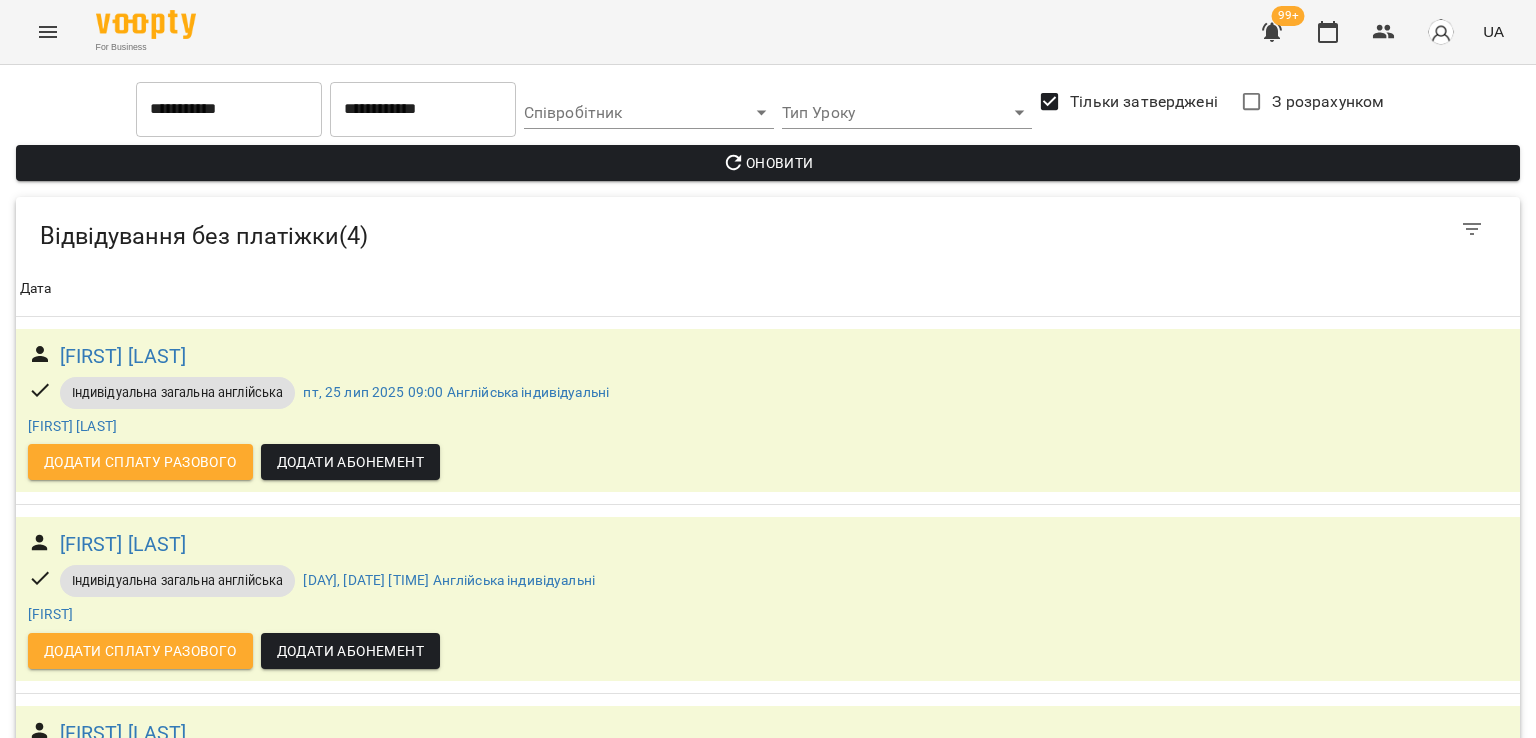scroll, scrollTop: 0, scrollLeft: 0, axis: both 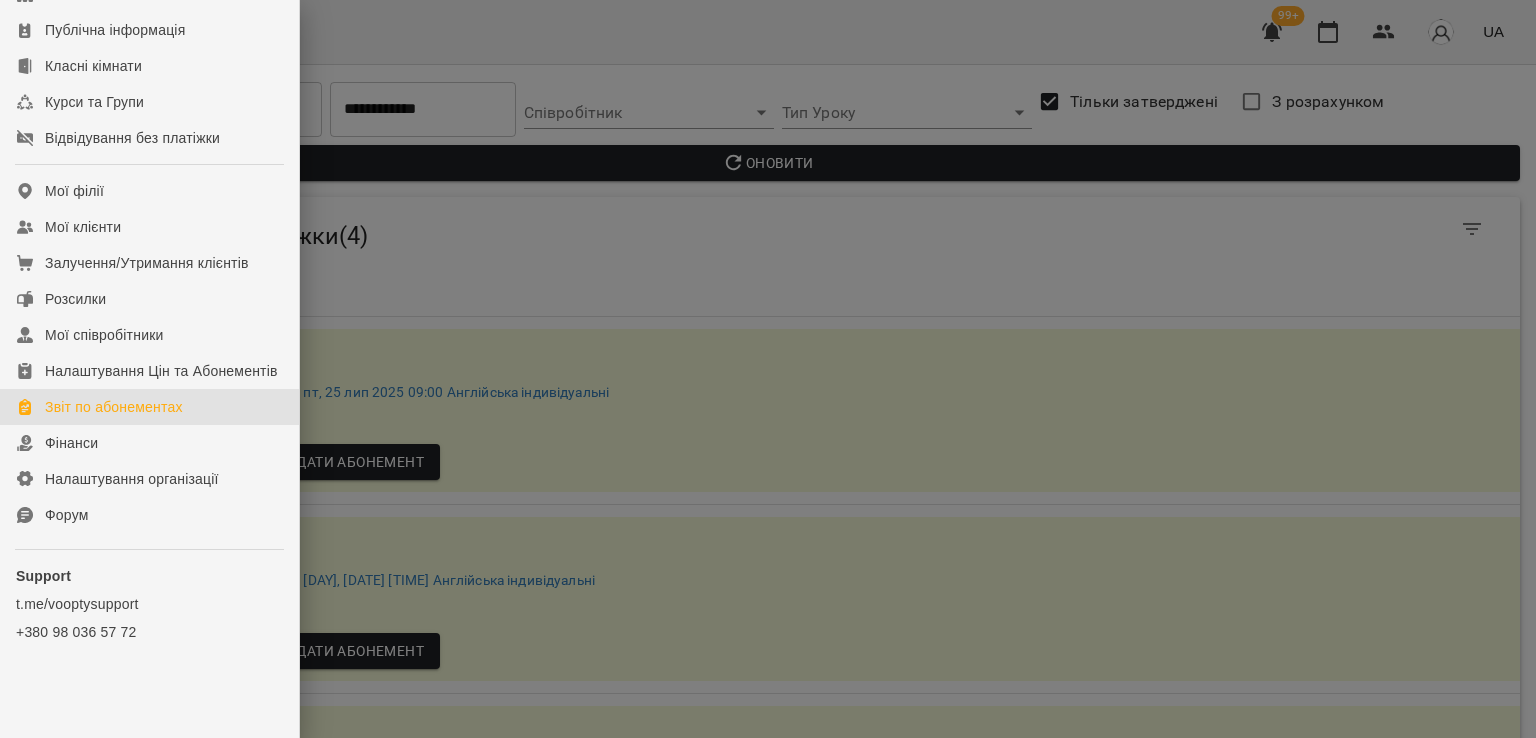 click on "Звіт по абонементах" at bounding box center [114, 407] 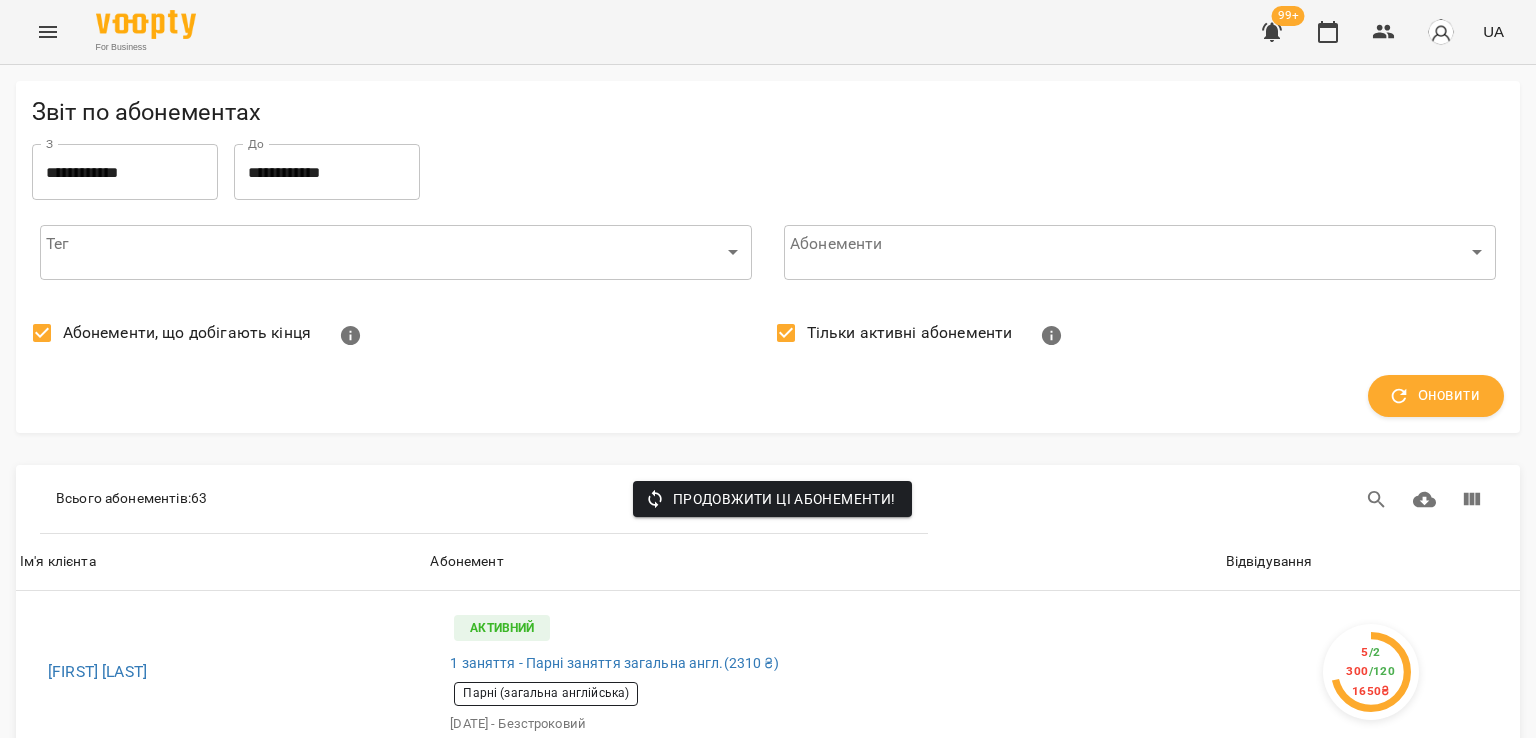 click on "Абонементи, що добігають кінця" at bounding box center (187, 333) 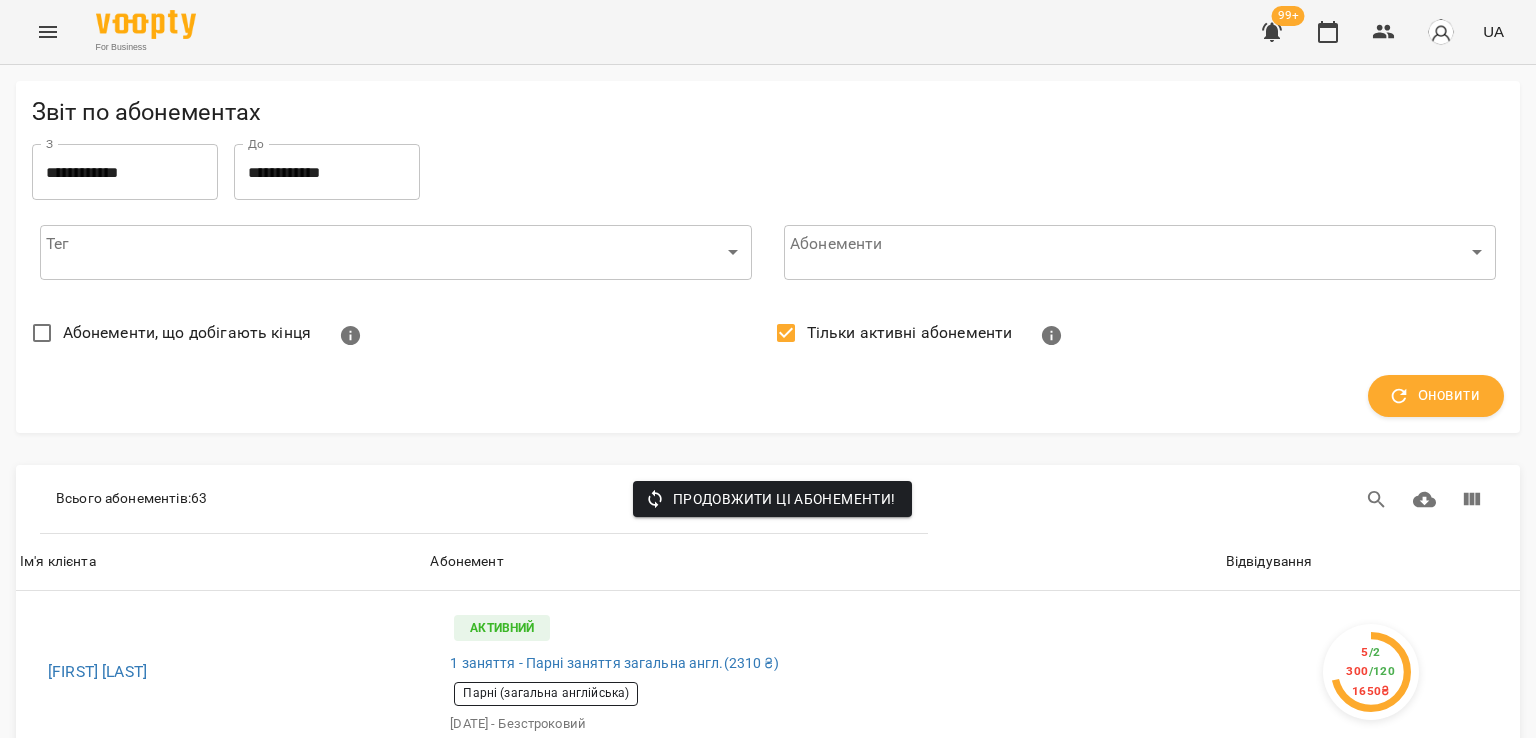 click on "Тільки активні абонементи" at bounding box center (910, 333) 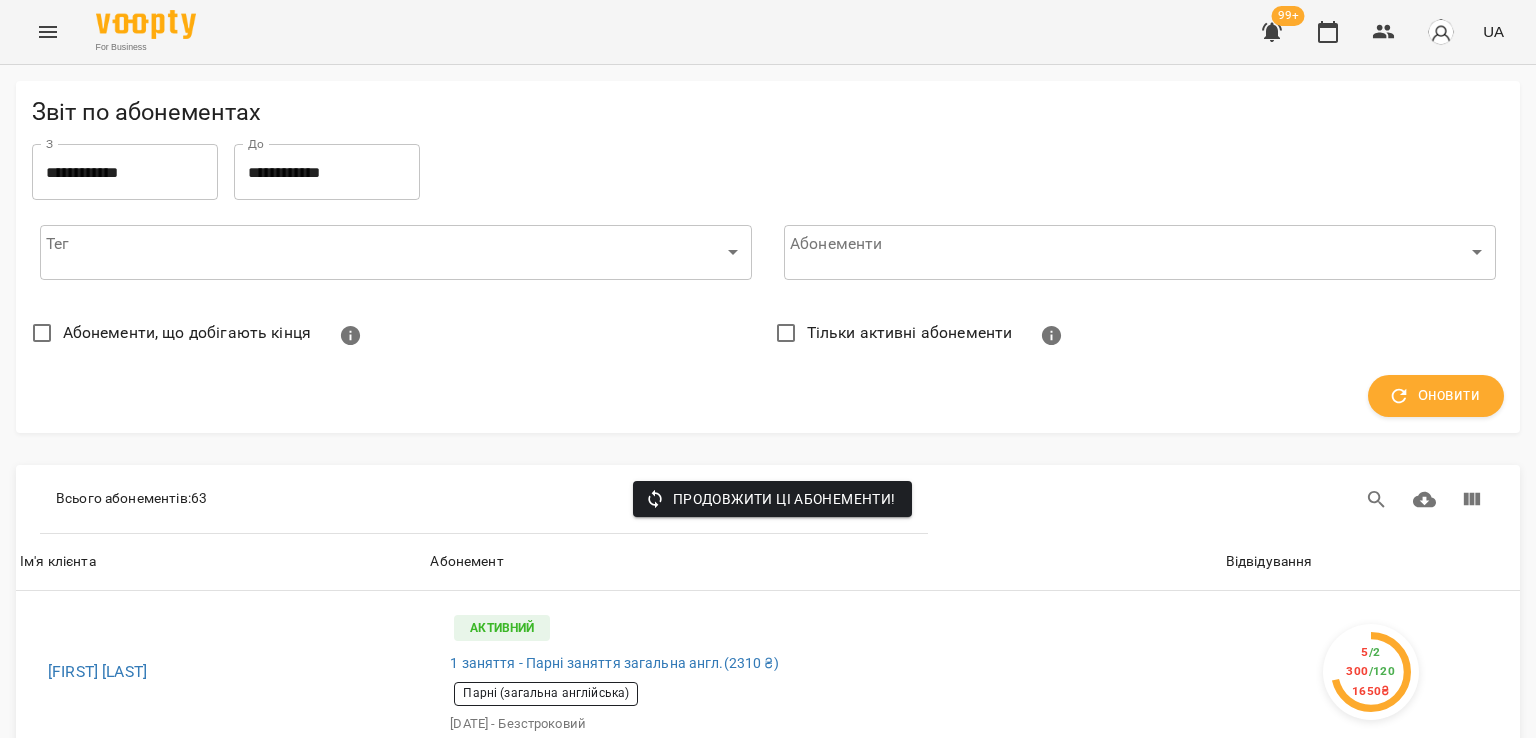 click 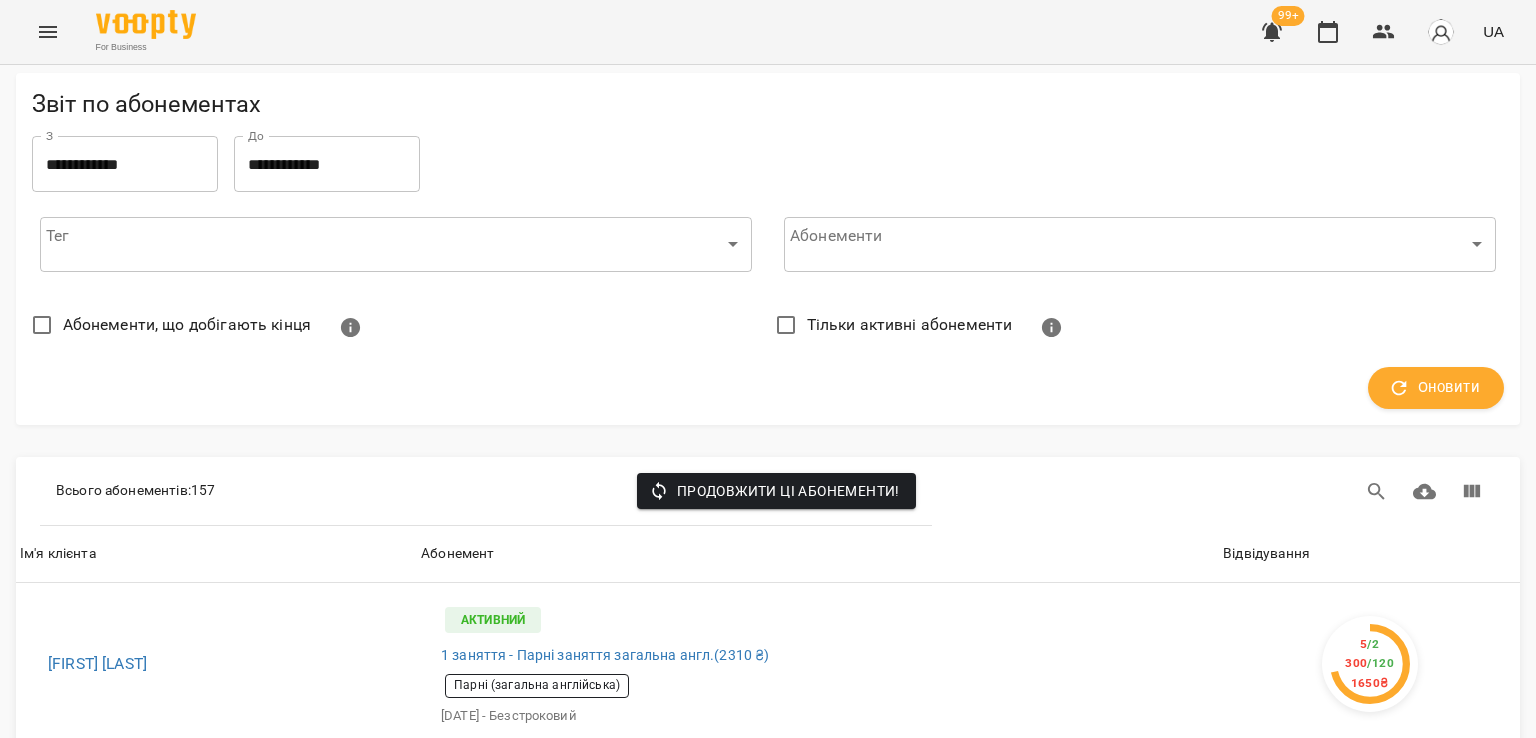 scroll, scrollTop: 400, scrollLeft: 0, axis: vertical 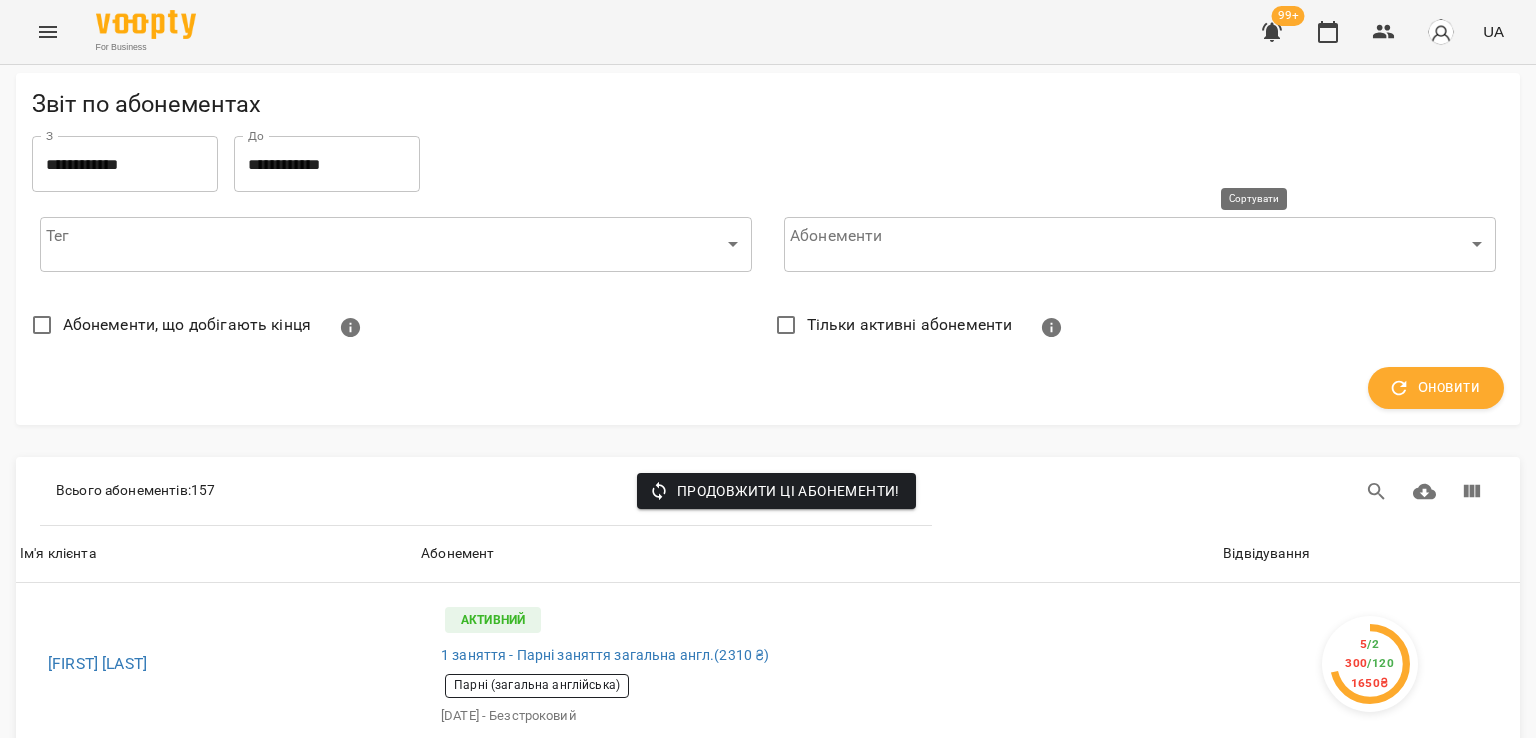 click on "Відвідування" at bounding box center [1266, 554] 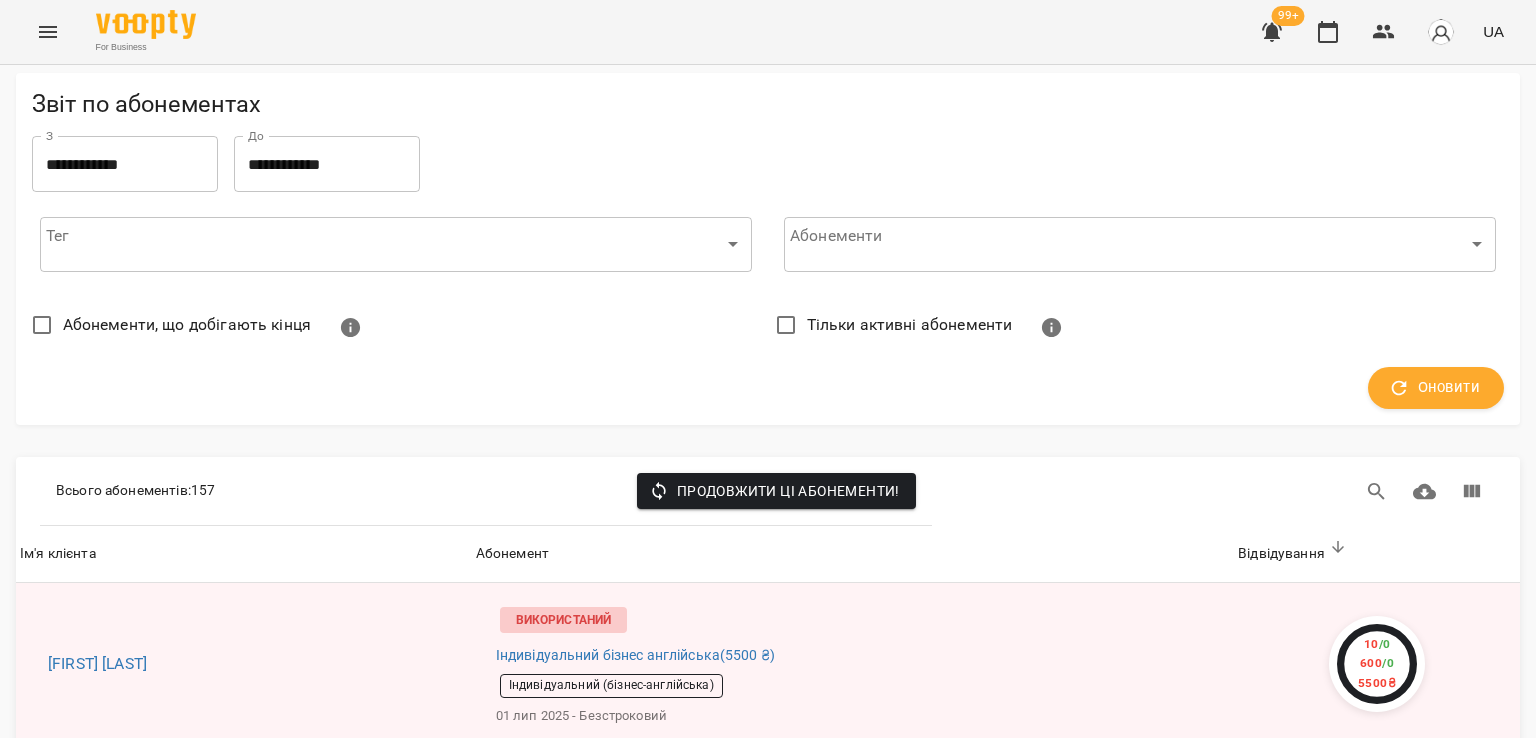 scroll, scrollTop: 500, scrollLeft: 0, axis: vertical 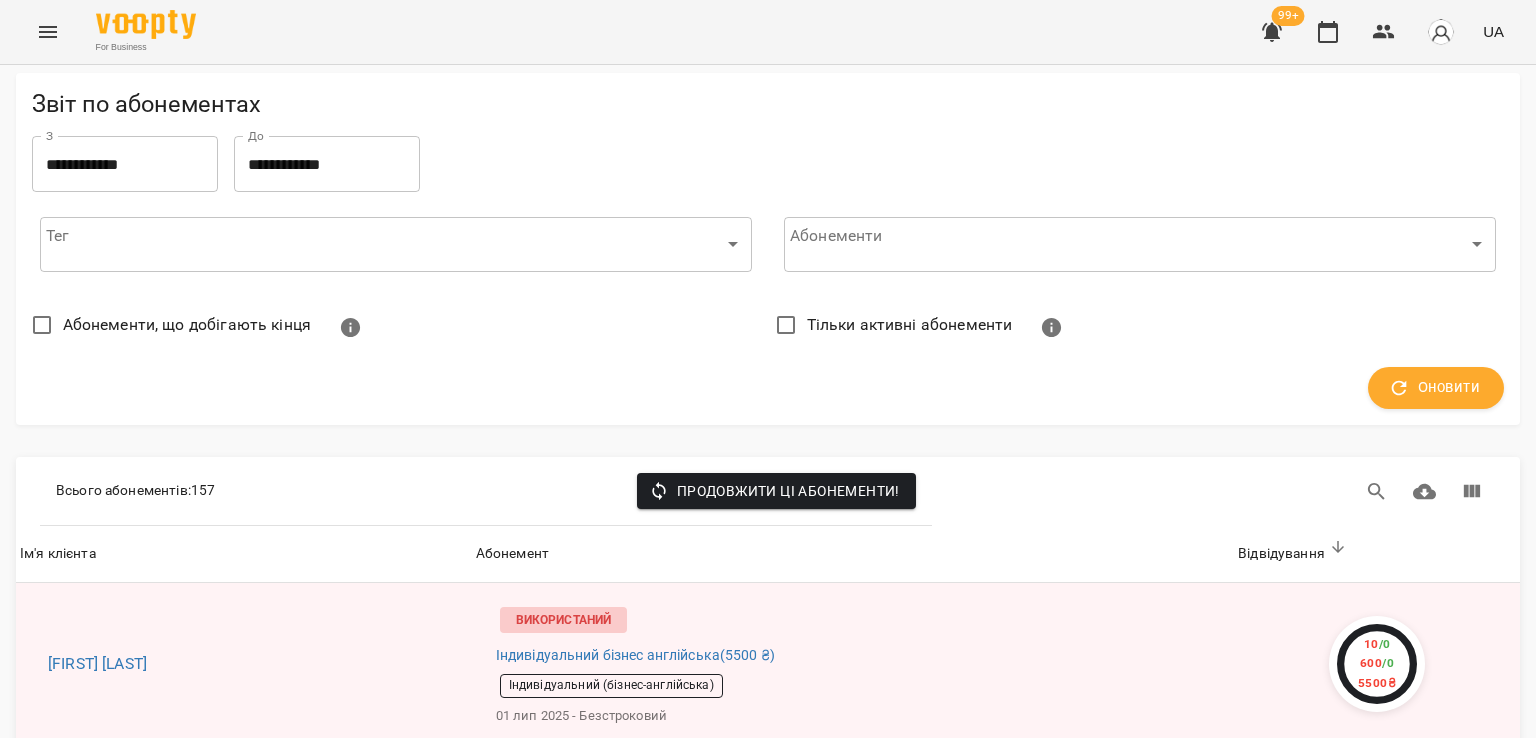 click 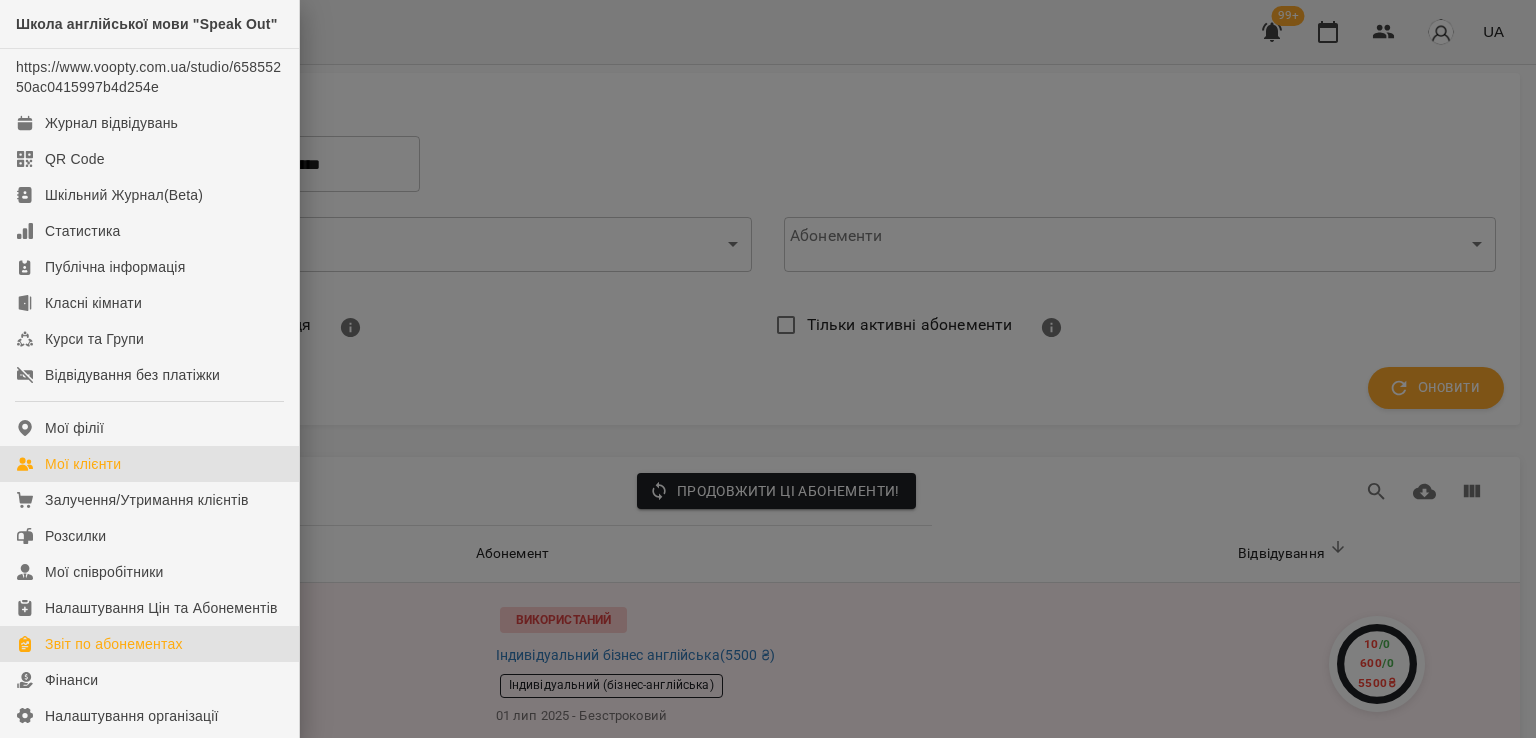 click on "Мої клієнти" at bounding box center (83, 464) 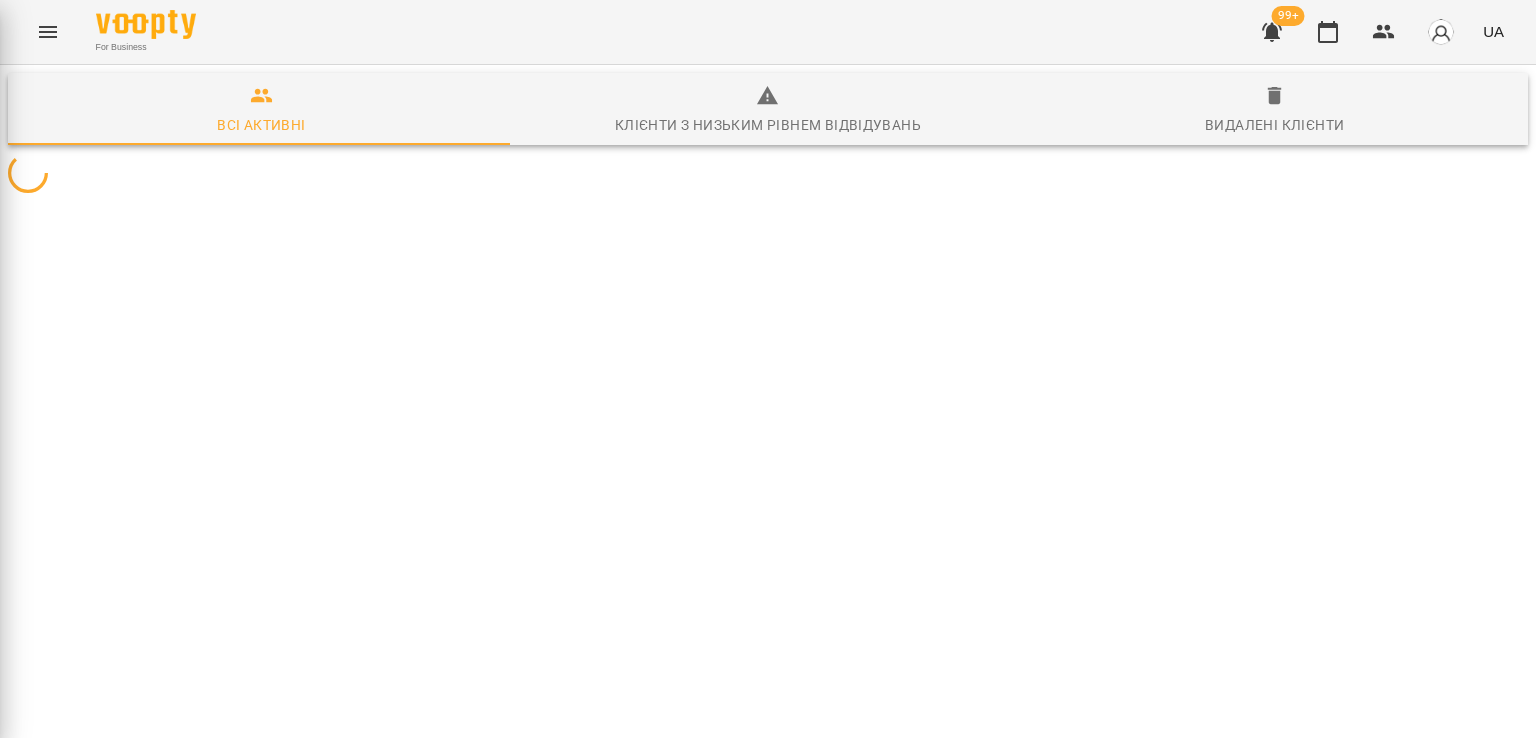 scroll, scrollTop: 0, scrollLeft: 0, axis: both 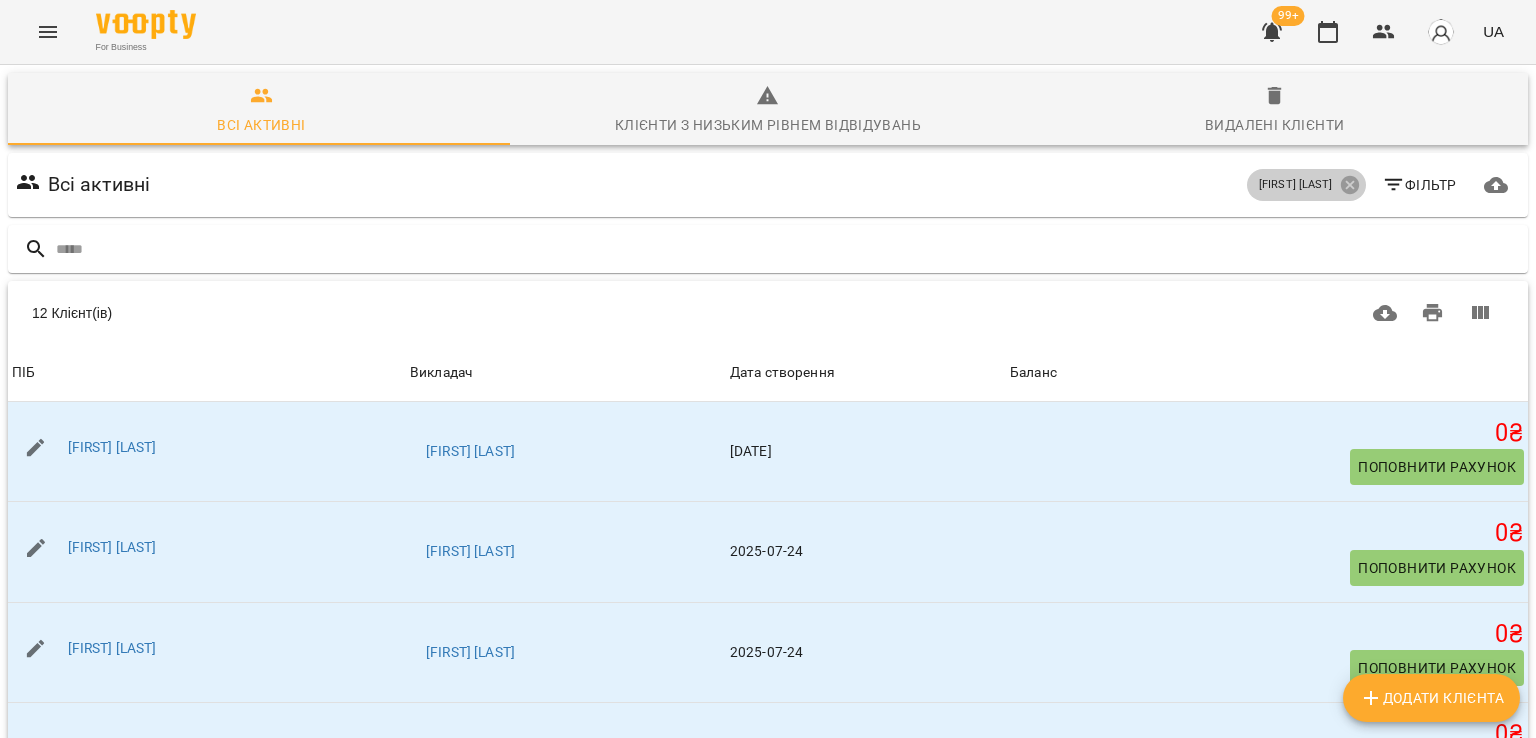 click 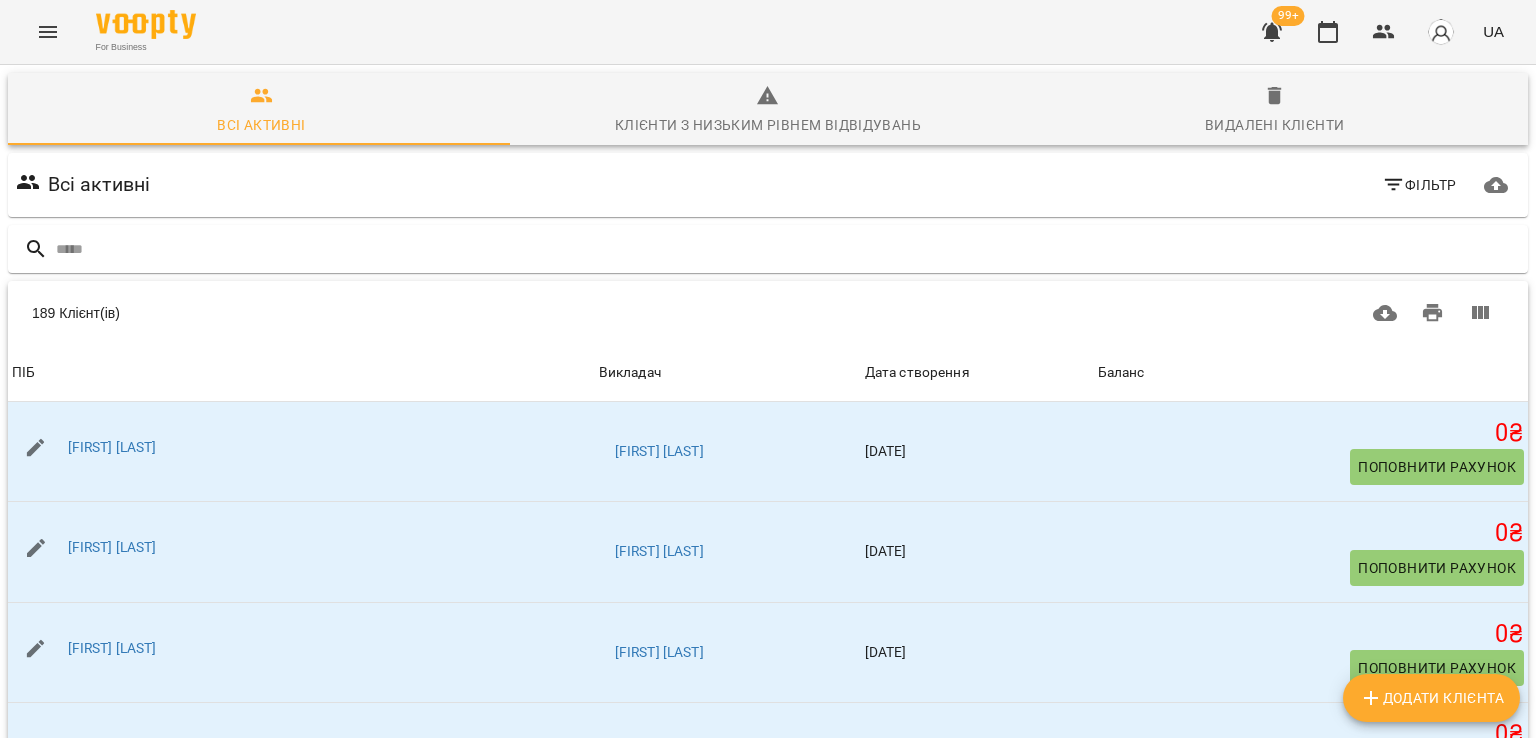 click at bounding box center (48, 32) 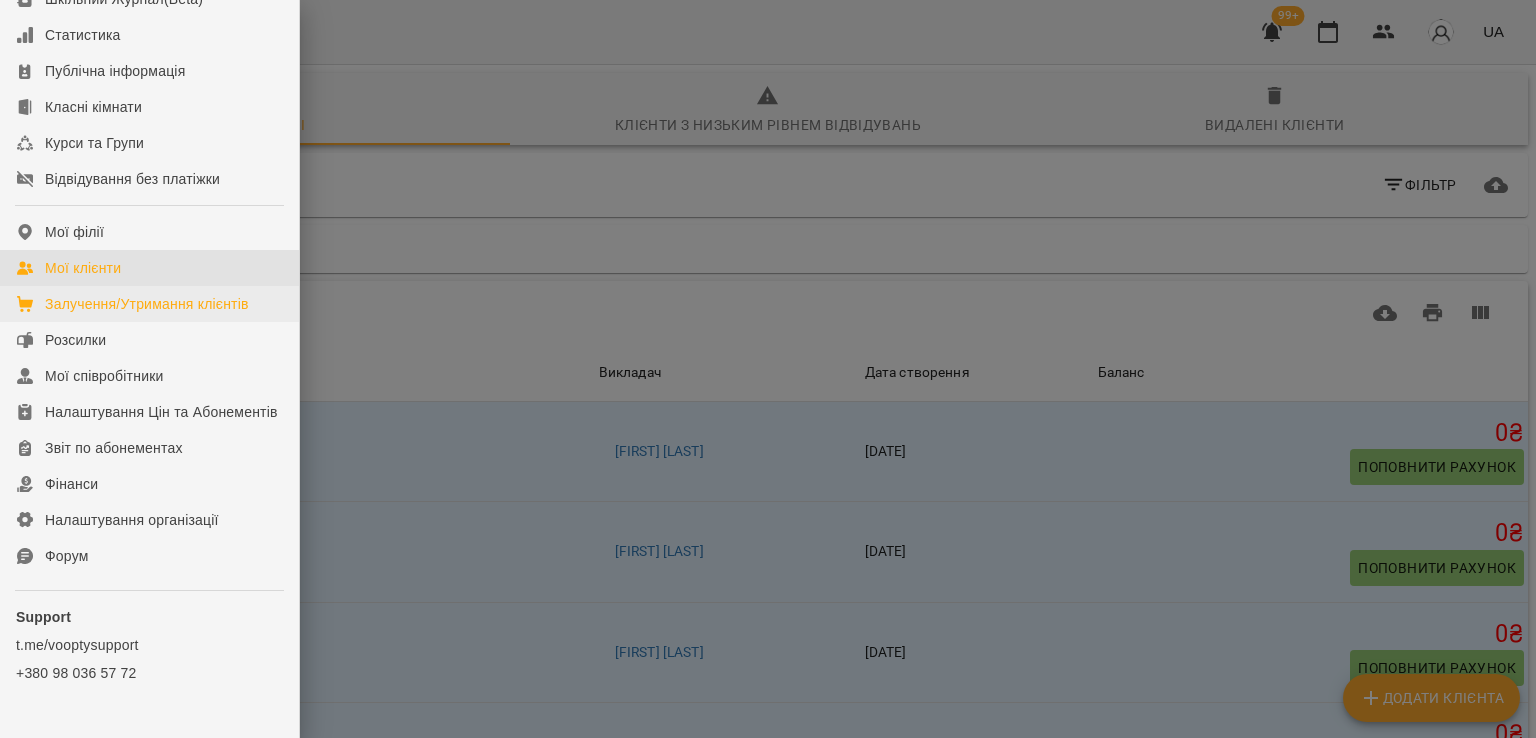 scroll, scrollTop: 274, scrollLeft: 0, axis: vertical 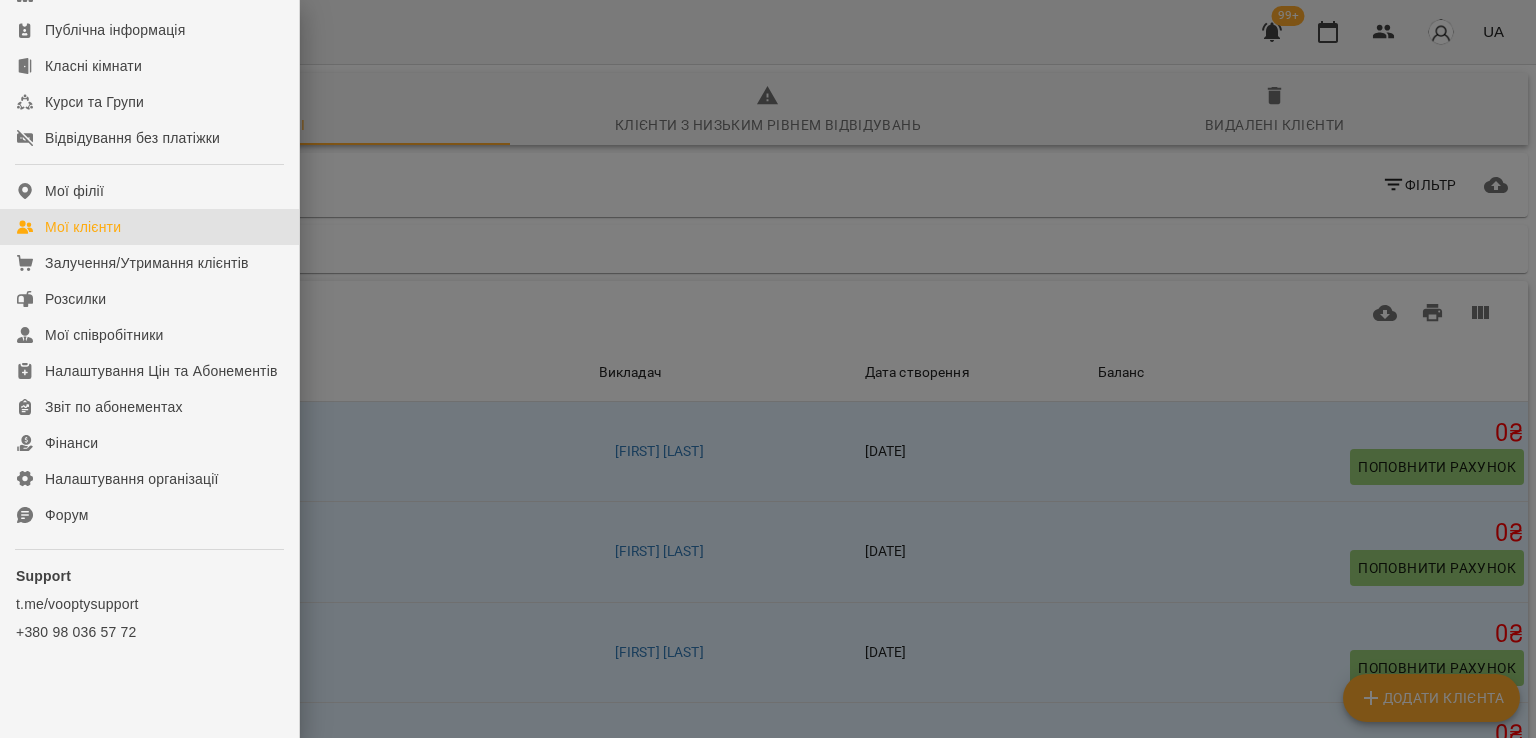 click on "Мої клієнти" at bounding box center (149, 227) 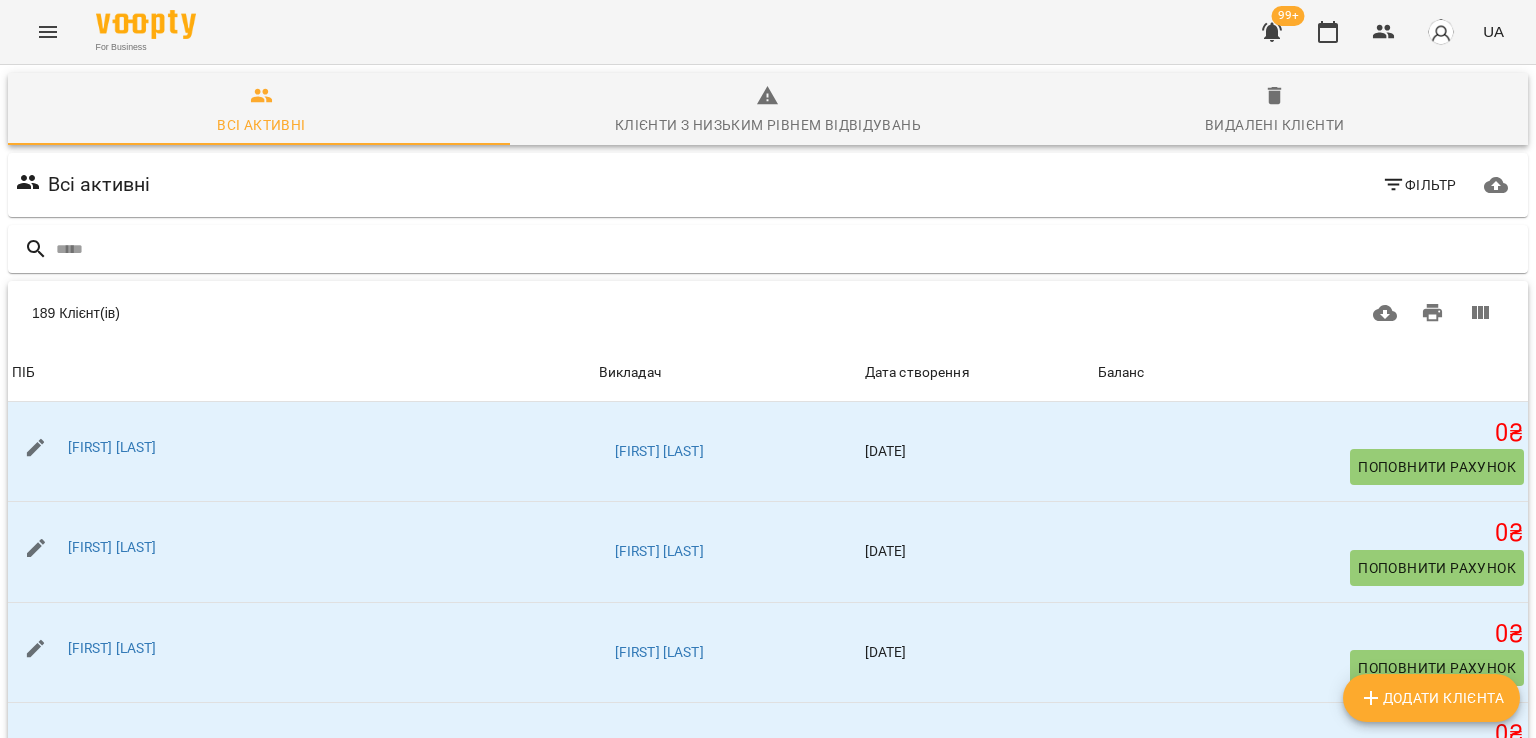 click at bounding box center (48, 32) 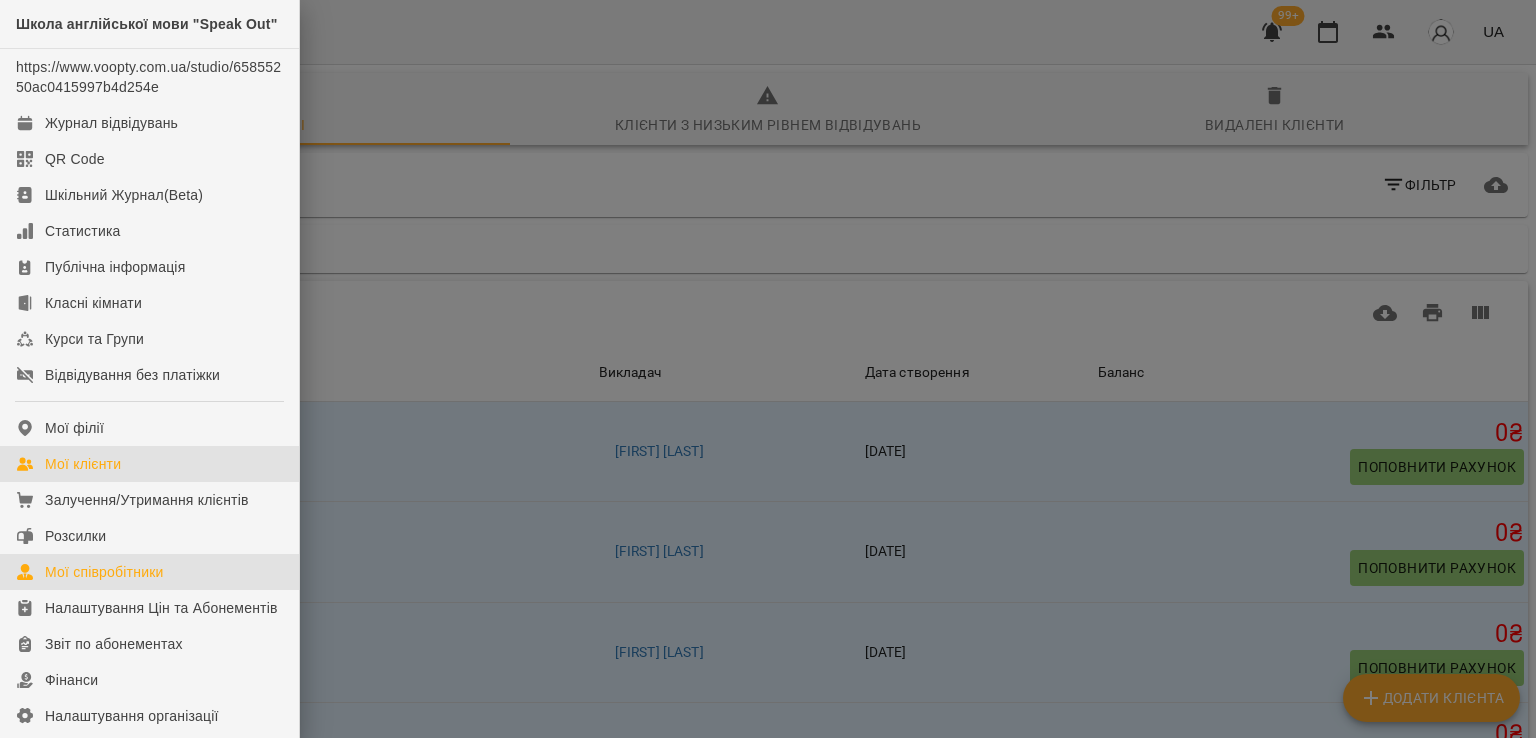 click on "Мої співробітники" at bounding box center (104, 572) 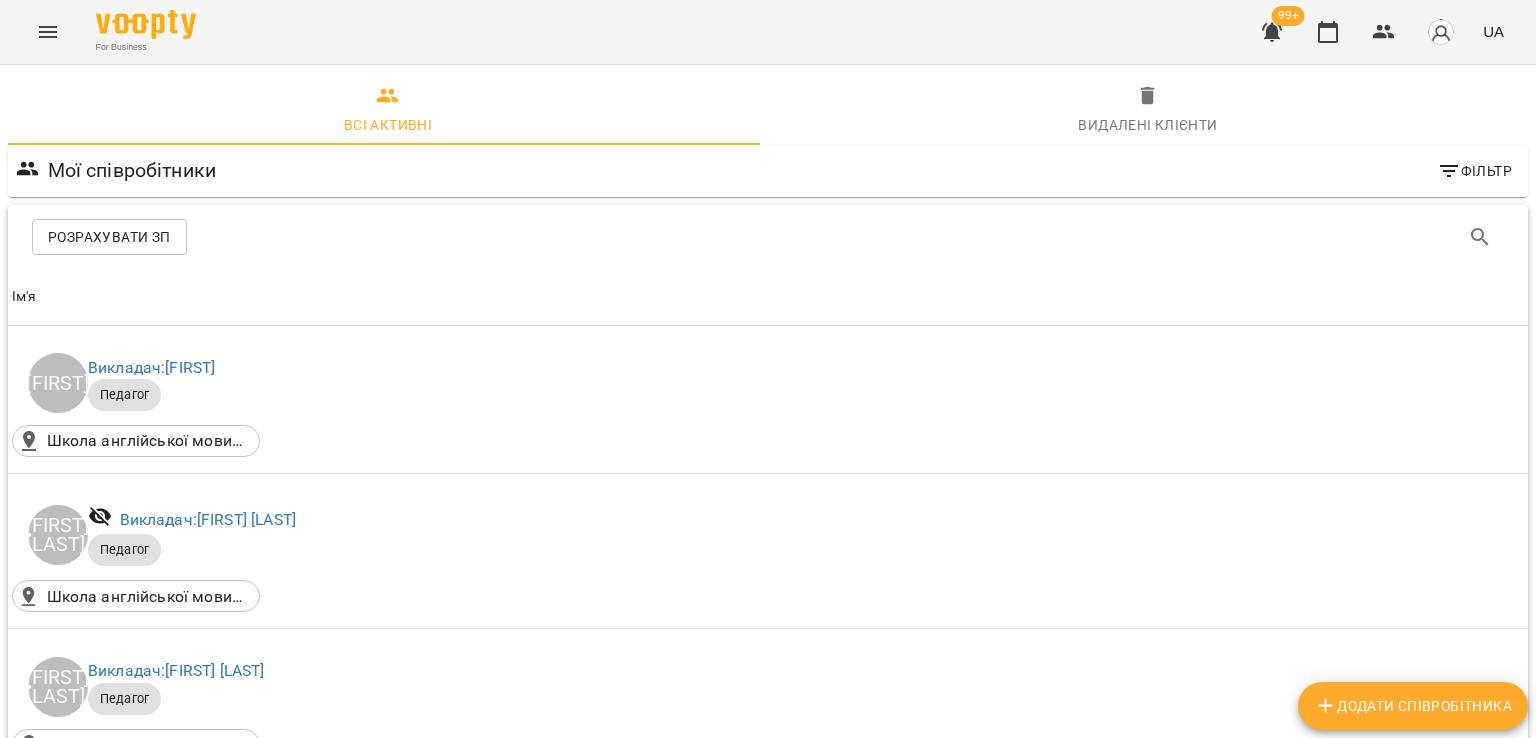 click on "Розрахувати ЗП" at bounding box center (109, 237) 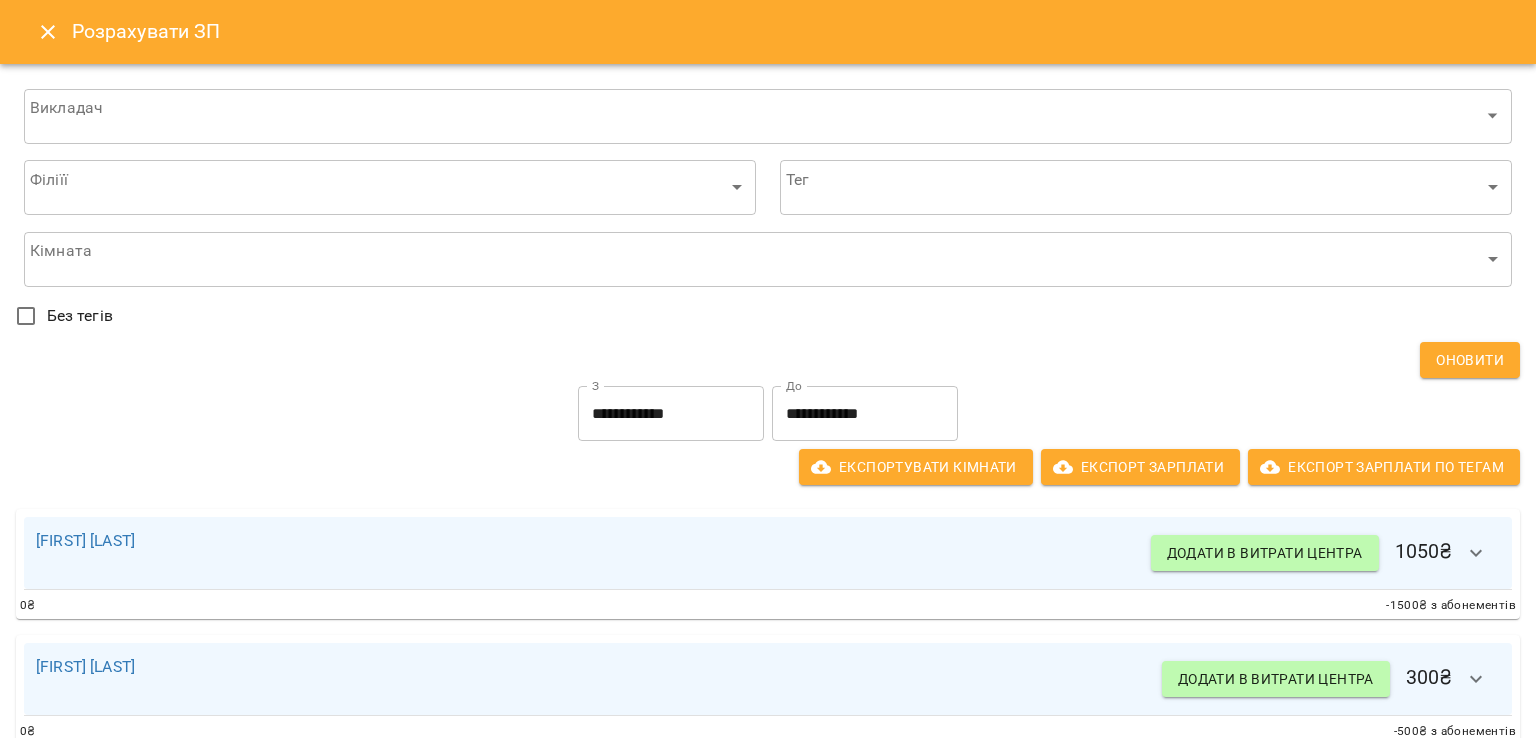 click on "For Business 99+ UA Всі активні Видалені клієнти Мої співробітники Фільтр Розрахувати ЗП Розрахувати ЗП Ім'я Ім'я [FIRST] Викладач:  [FIRST] Педагог Школа англійської мови "Speak Out" ([CITY], [STATE], Україна) Ім'я [FIRST] [LAST] Викладач:  [FIRST] [LAST] Педагог Школа англійської мови "Speak Out" ([CITY], [STATE], Україна) Ім'я [FIRST] [LAST] Викладач:  [FIRST] [LAST] Педагог Школа англійської мови "Speak Out" ([CITY], [STATE], Україна) Ім'я [FIRST] [LAST] Викладач:  Педагог 100" at bounding box center [768, 1693] 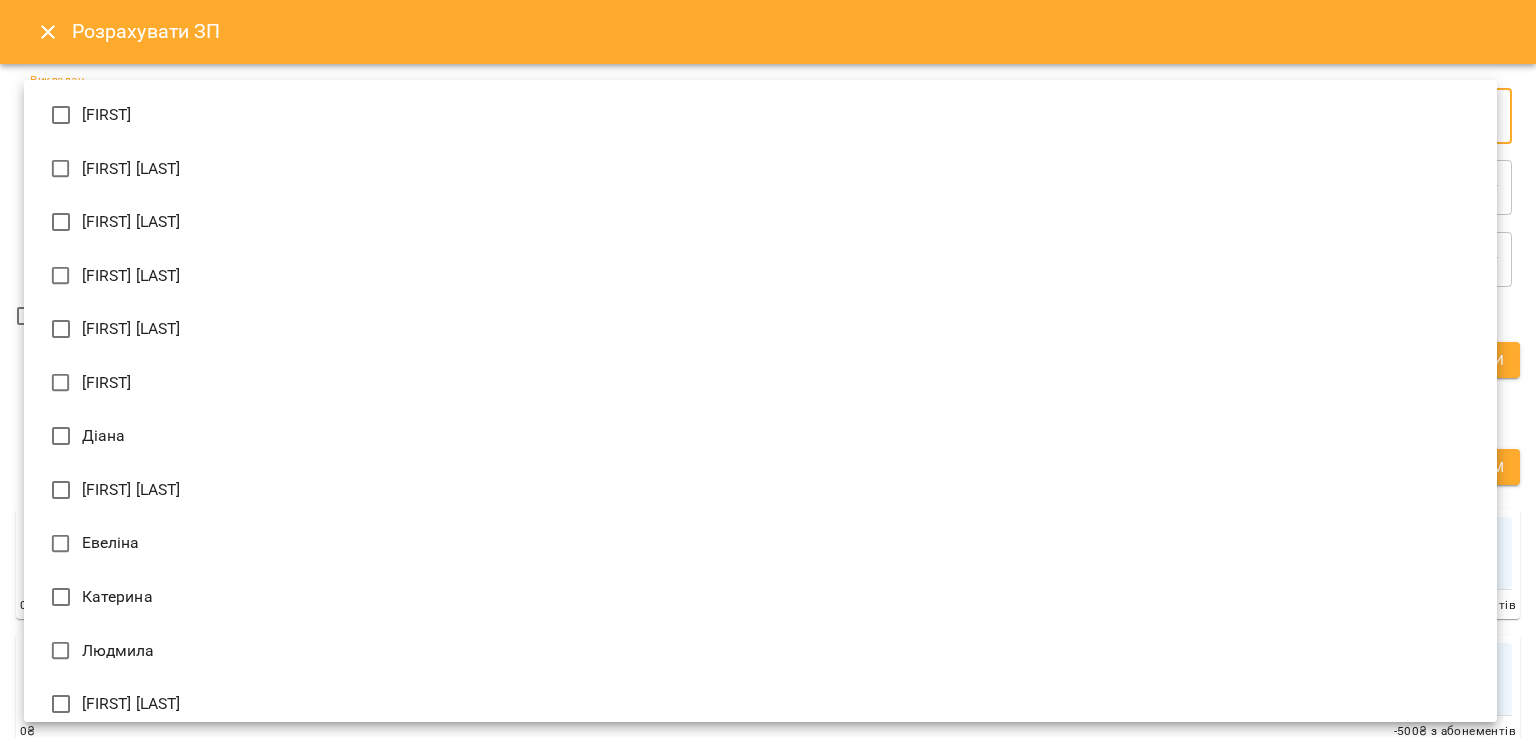 scroll, scrollTop: 392, scrollLeft: 0, axis: vertical 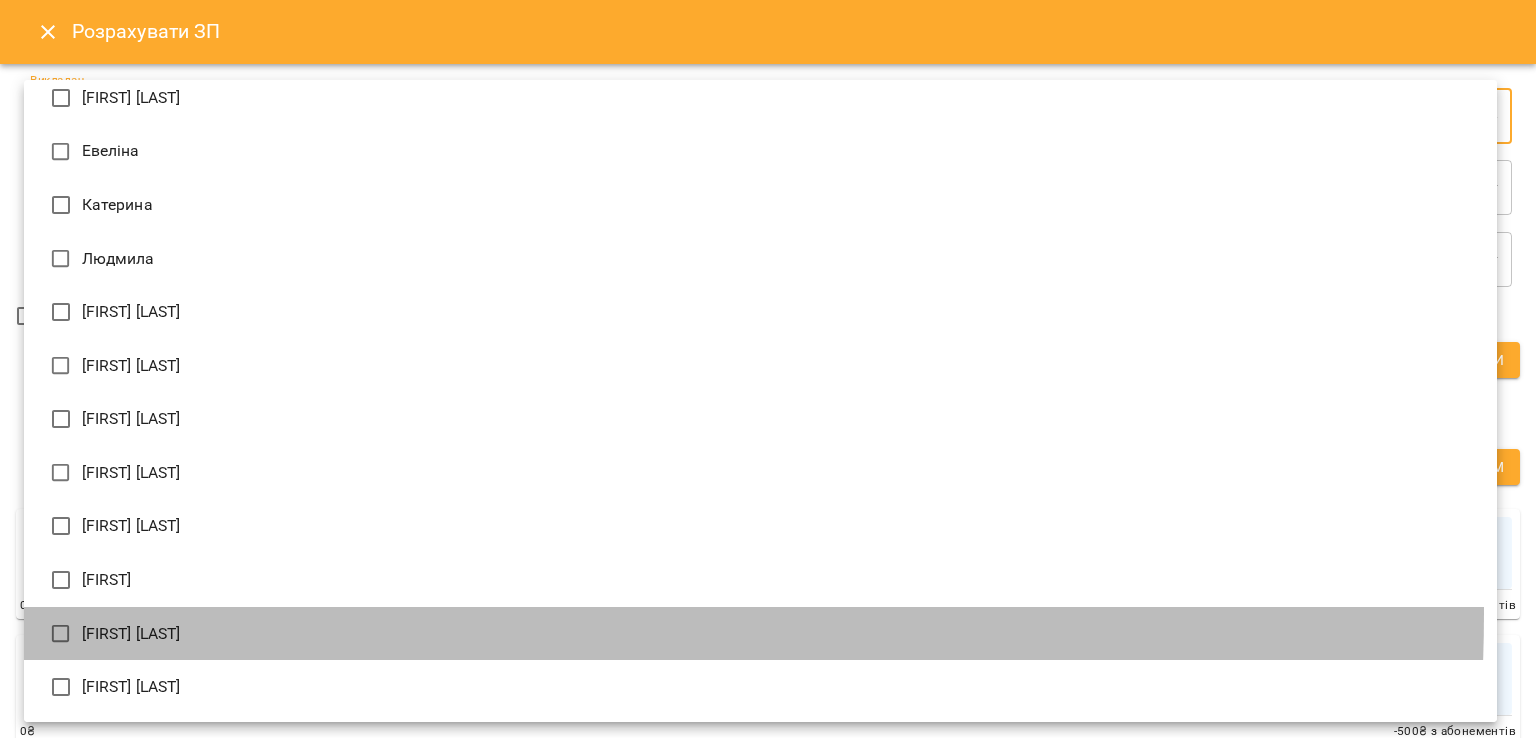 click on "[FIRST] [LAST]" at bounding box center (760, 634) 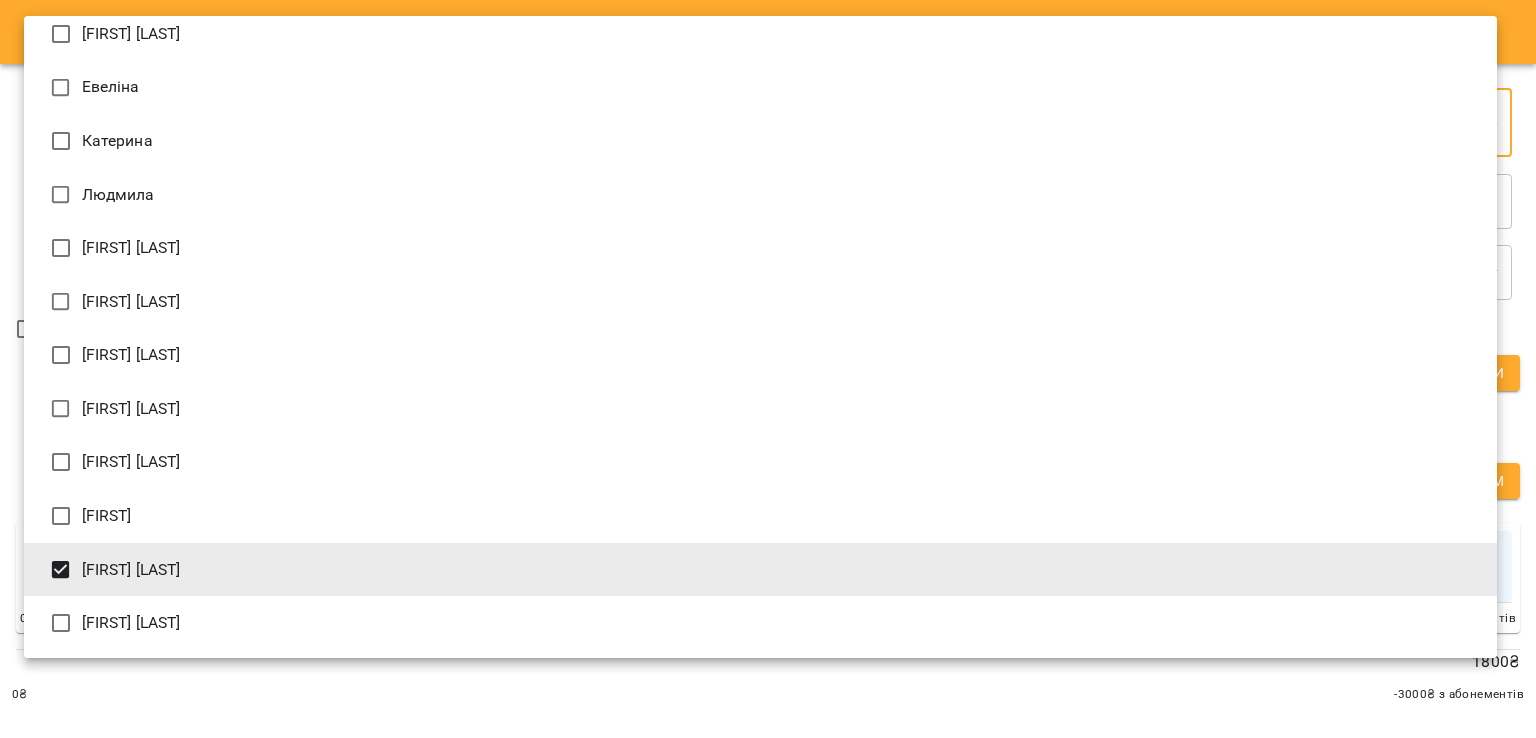 click at bounding box center [768, 369] 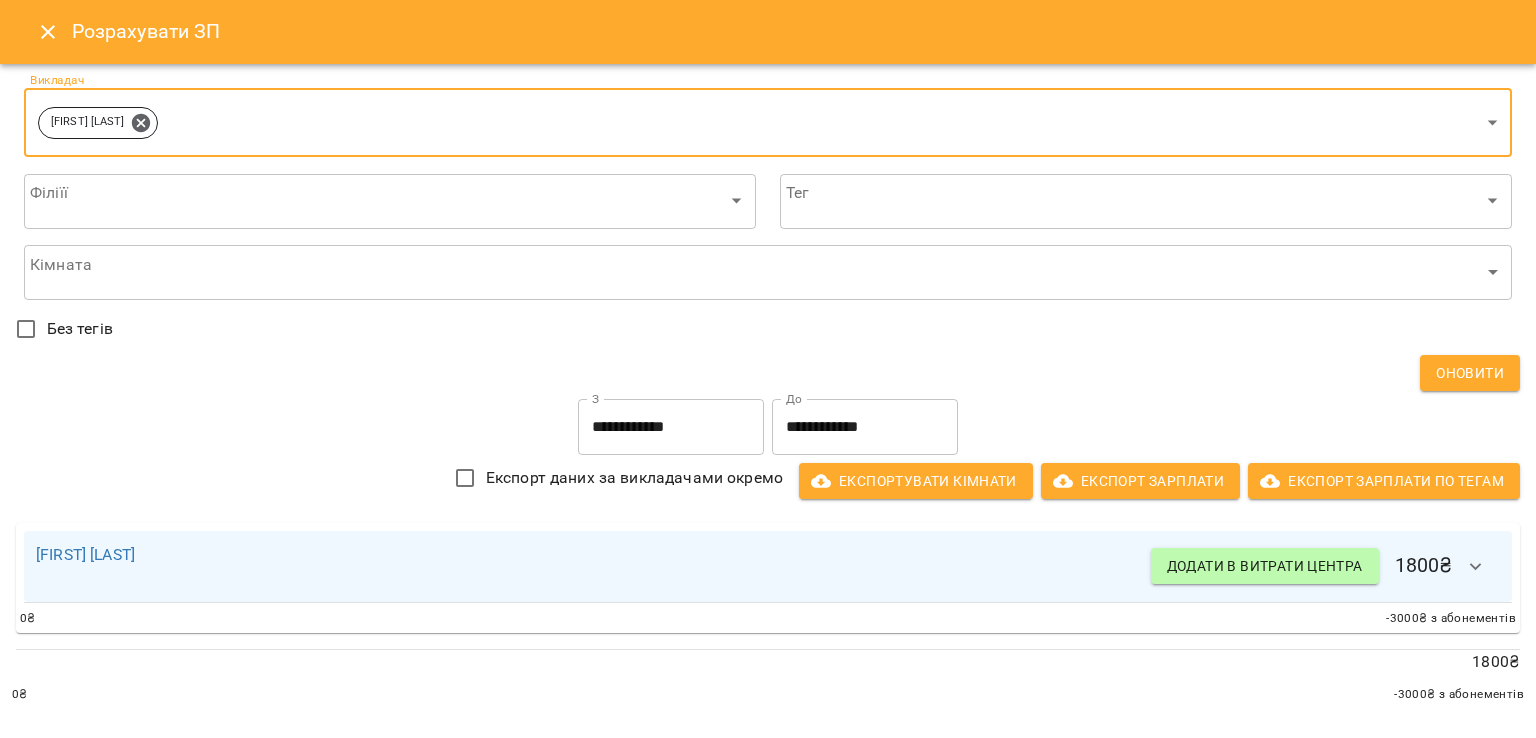 click on "Оновити" at bounding box center [1470, 373] 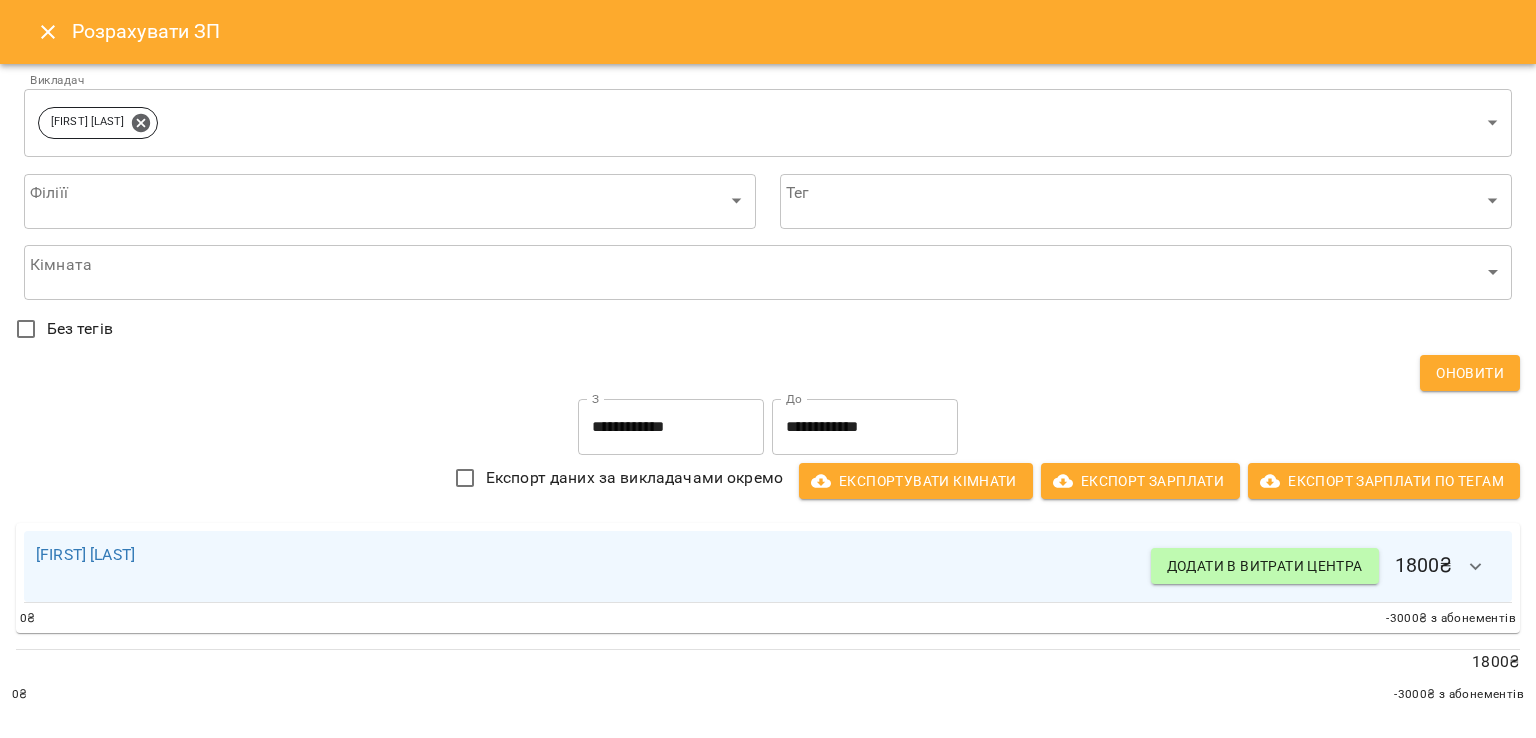 click on "**********" at bounding box center (671, 427) 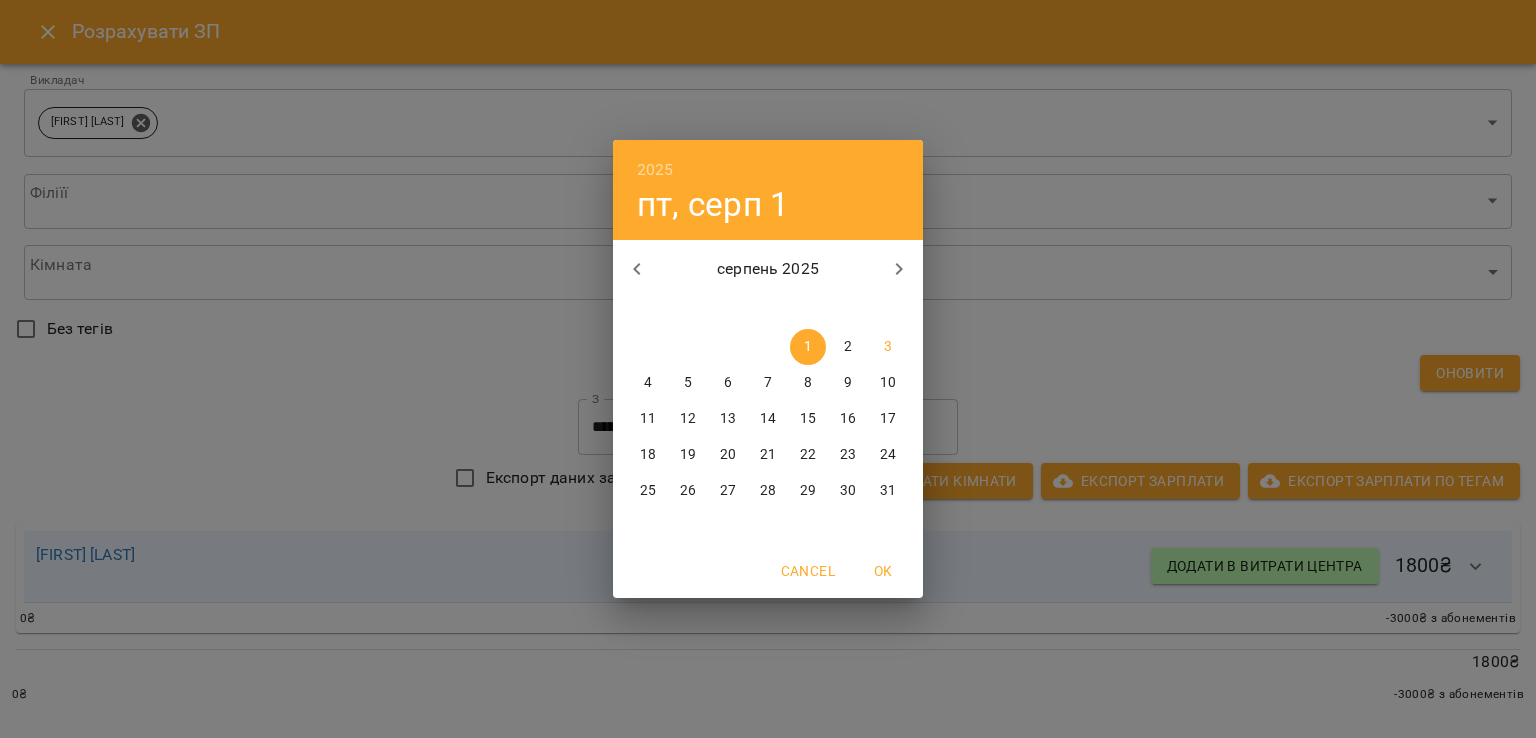 click 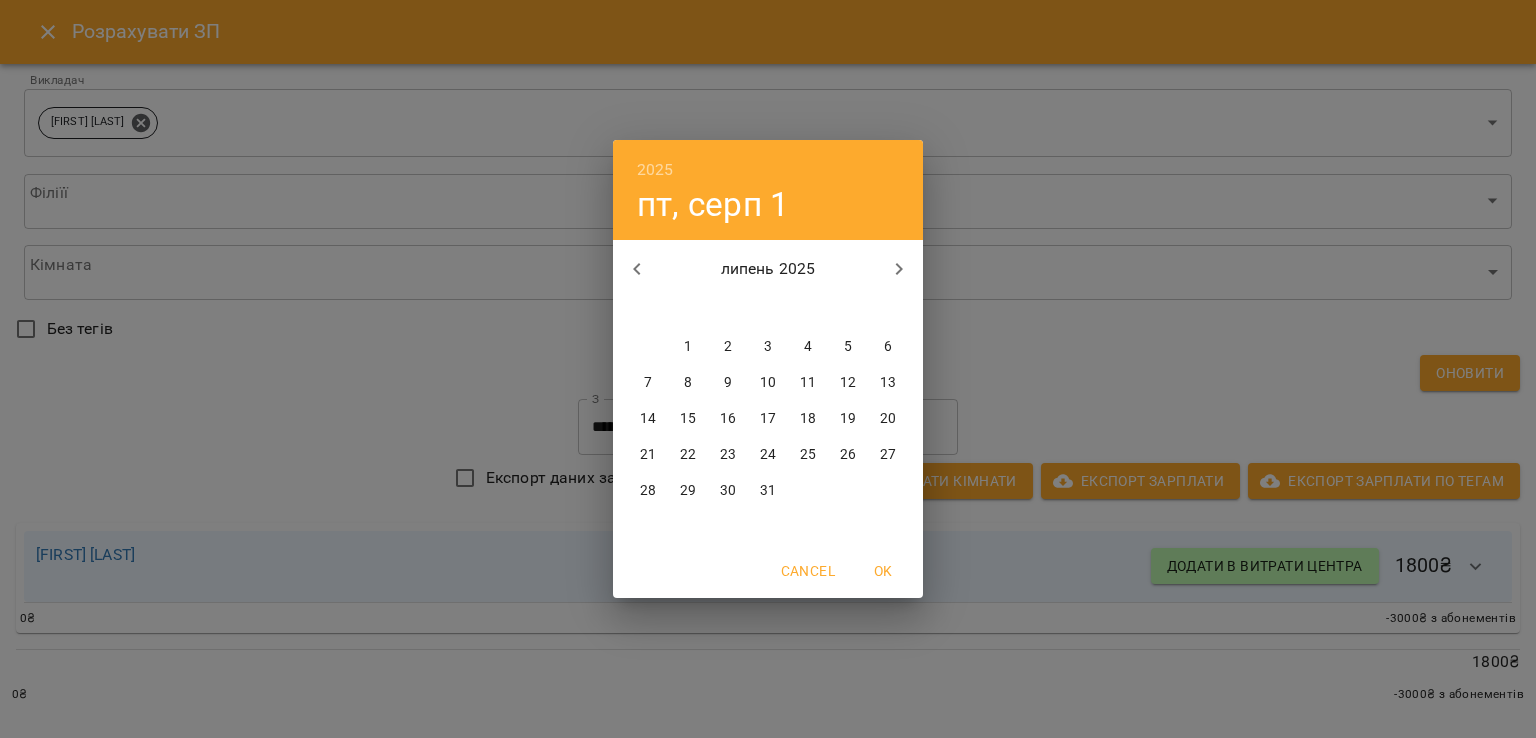 click on "1" at bounding box center (688, 347) 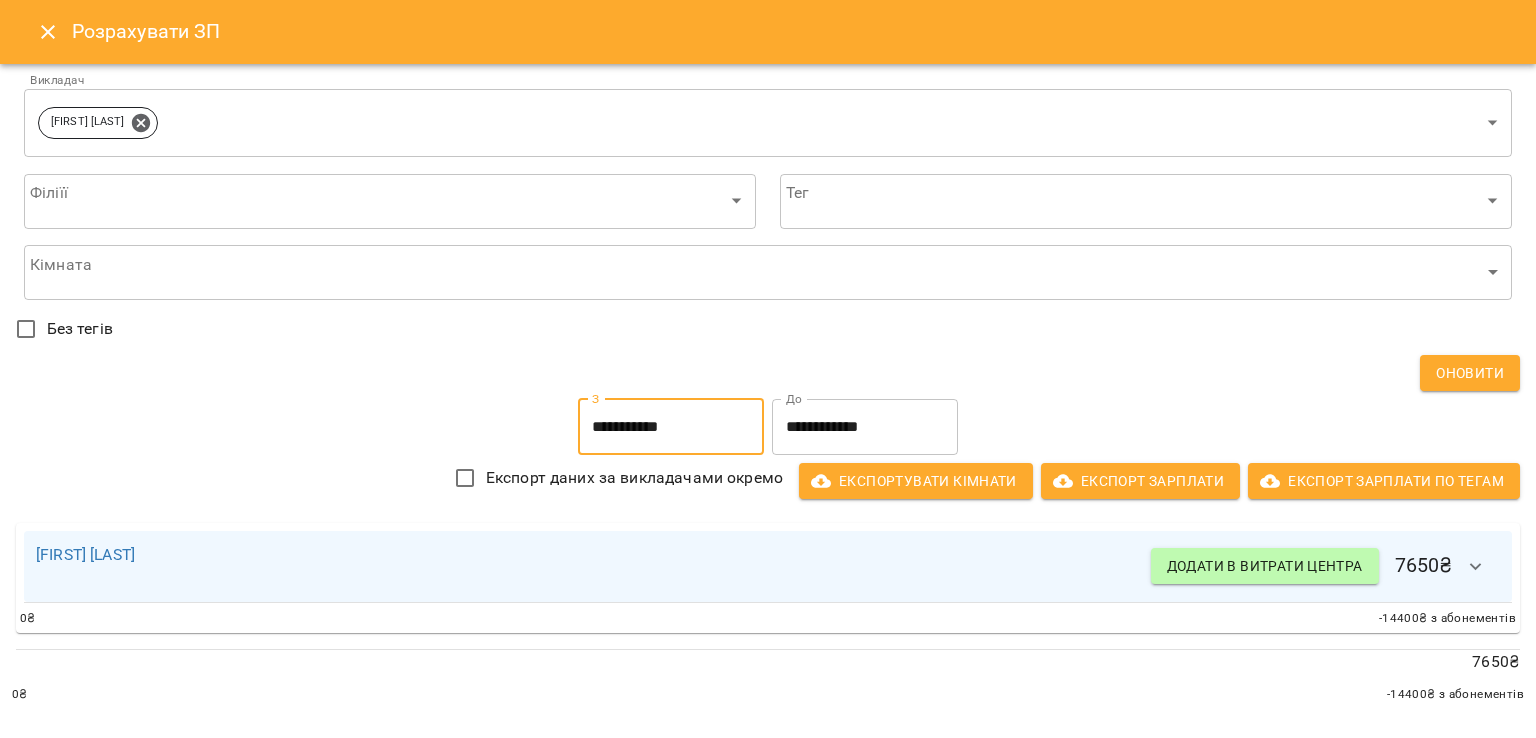 click on "**********" at bounding box center (865, 427) 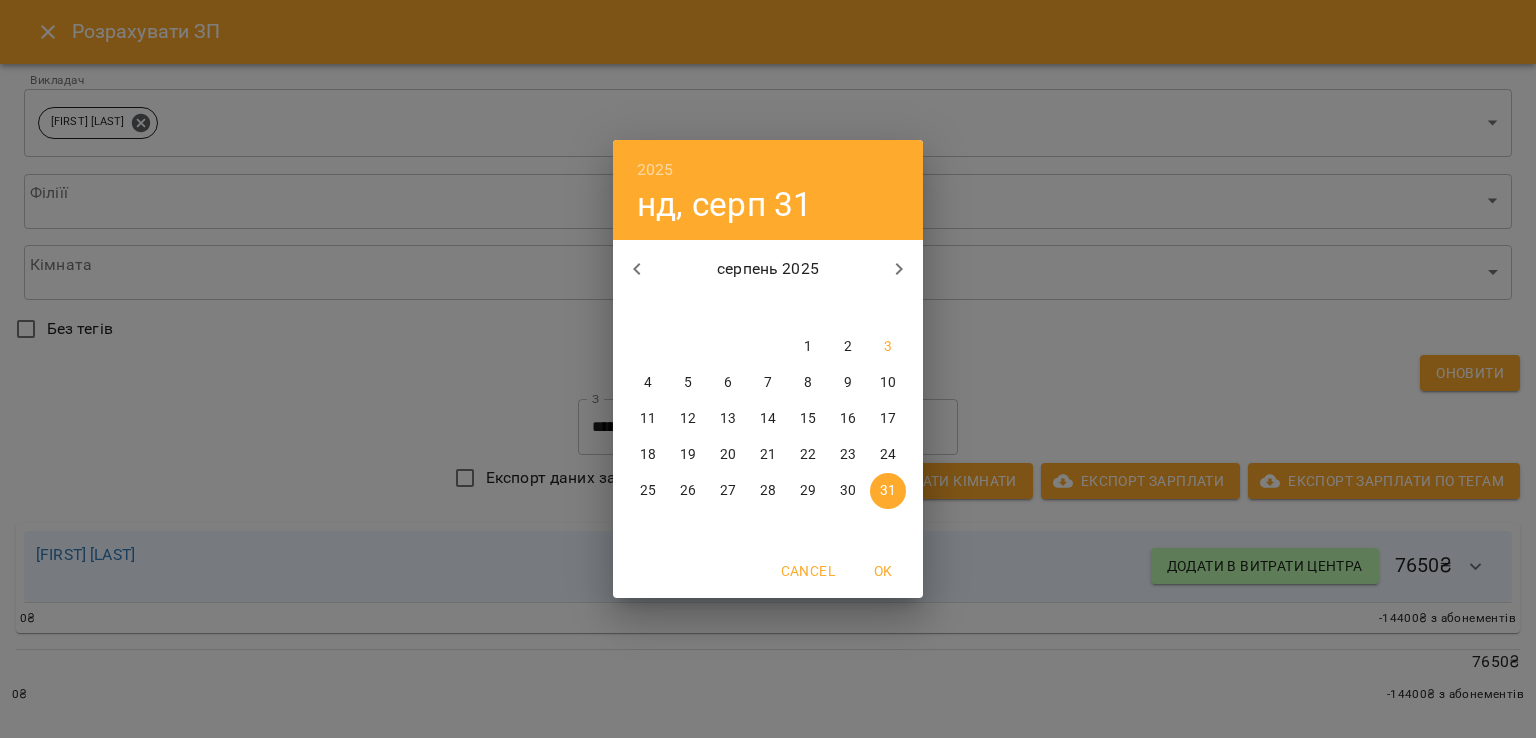 click 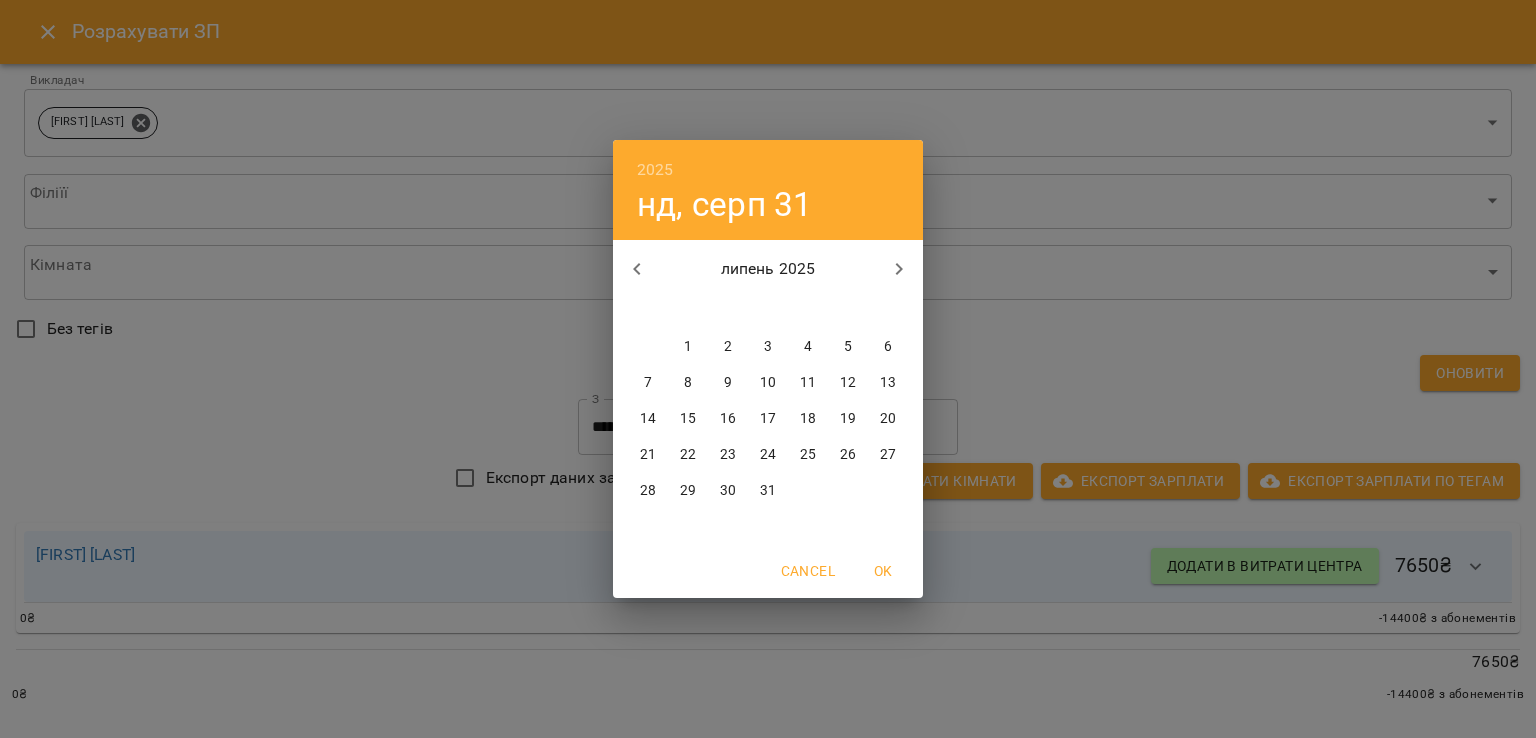 click on "31" at bounding box center (768, 491) 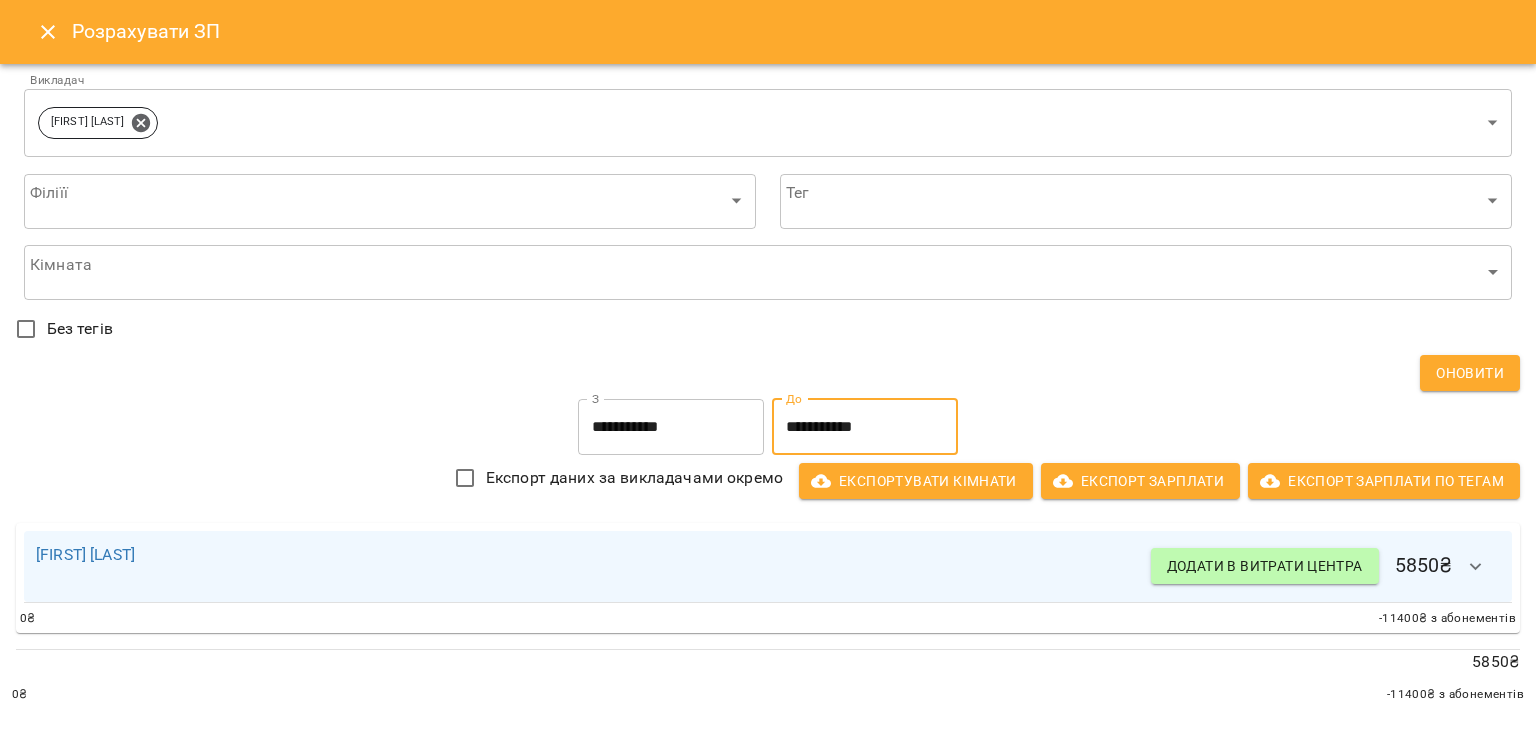 click on "Оновити" at bounding box center (1470, 373) 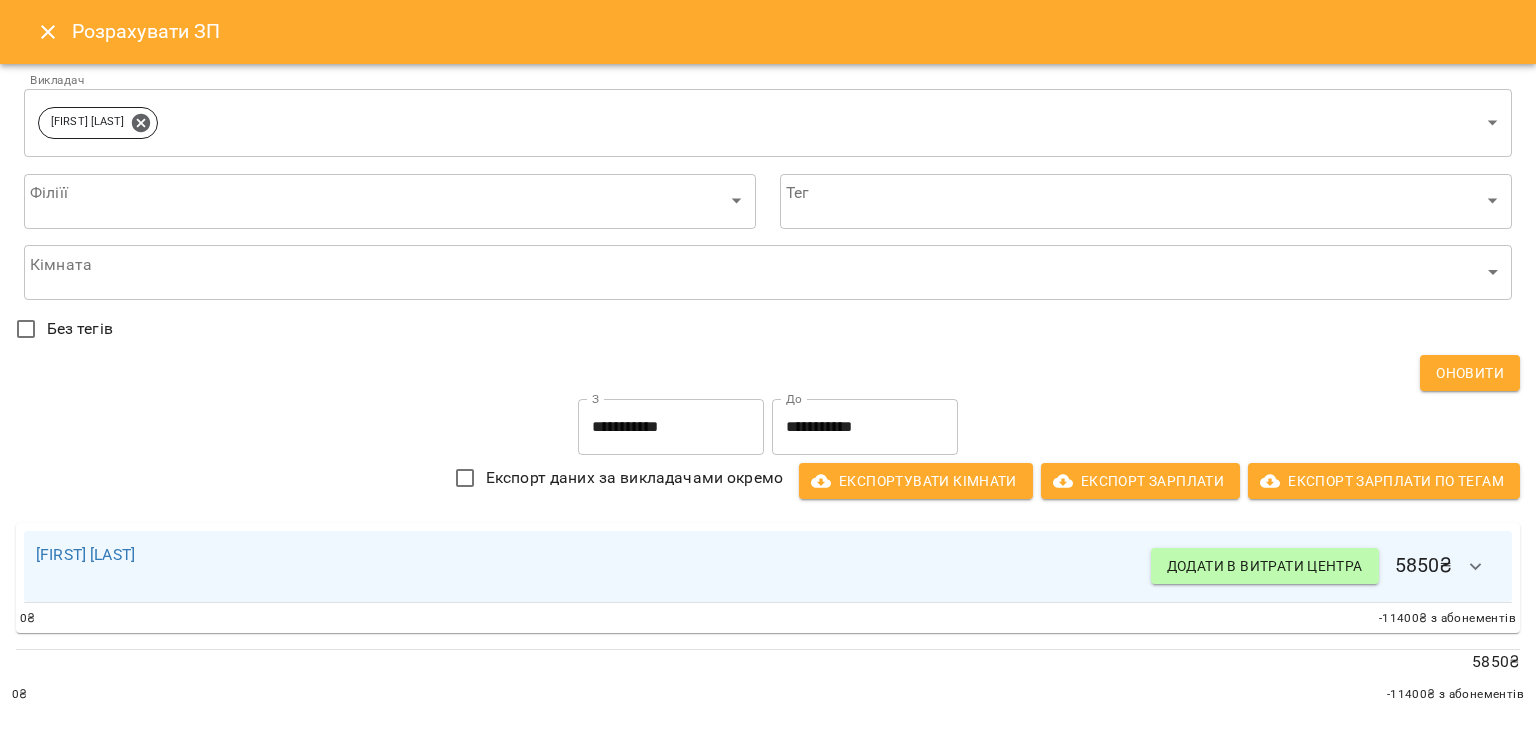 click 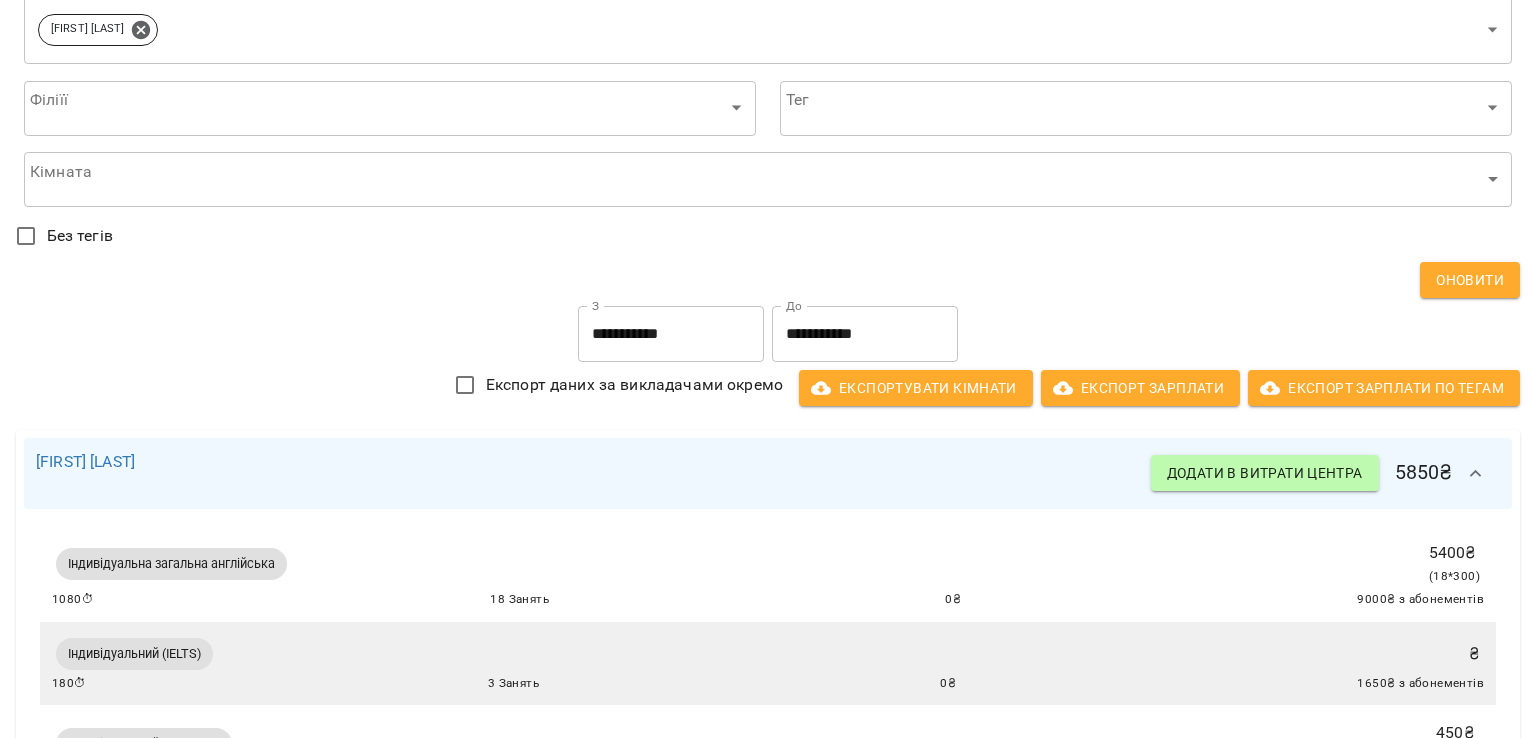 scroll, scrollTop: 0, scrollLeft: 0, axis: both 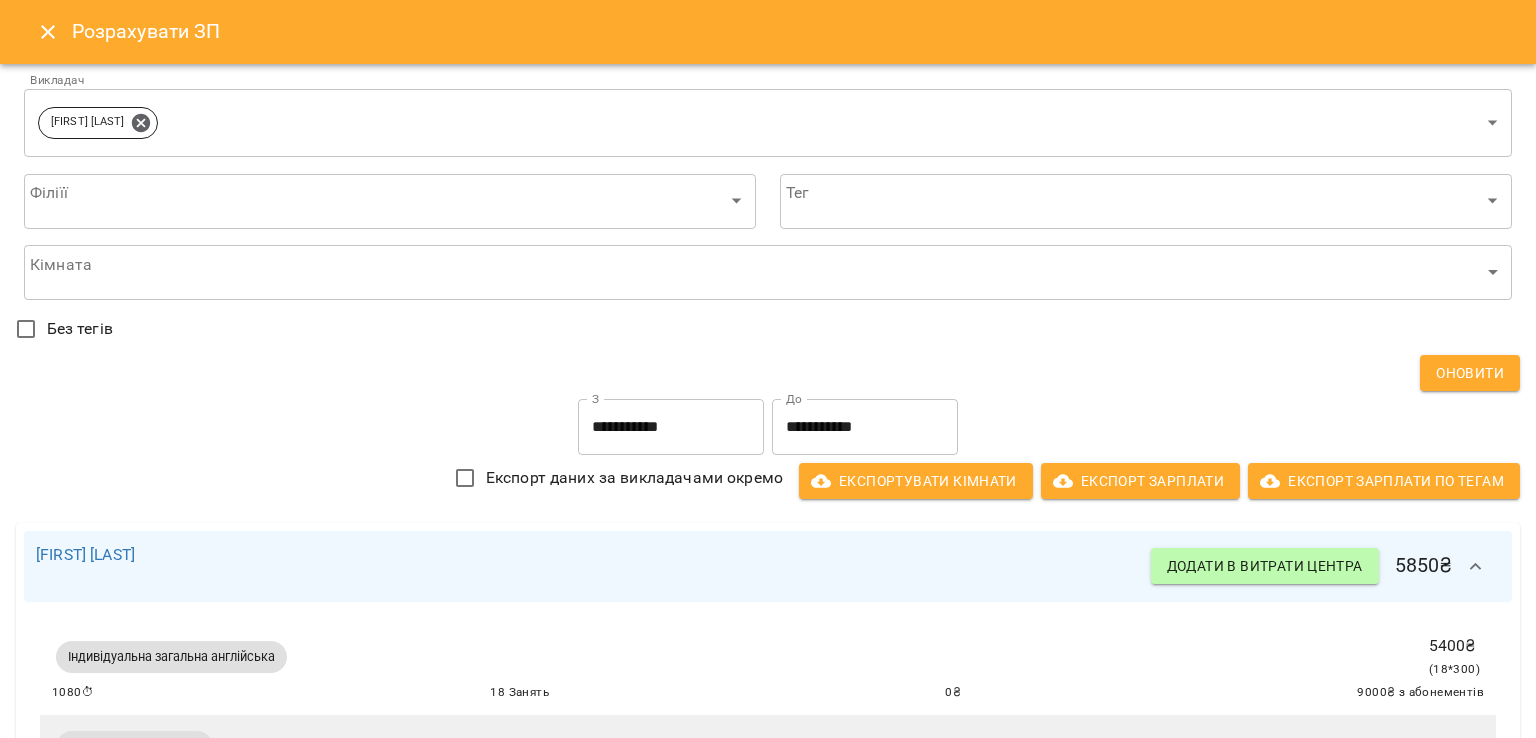 click 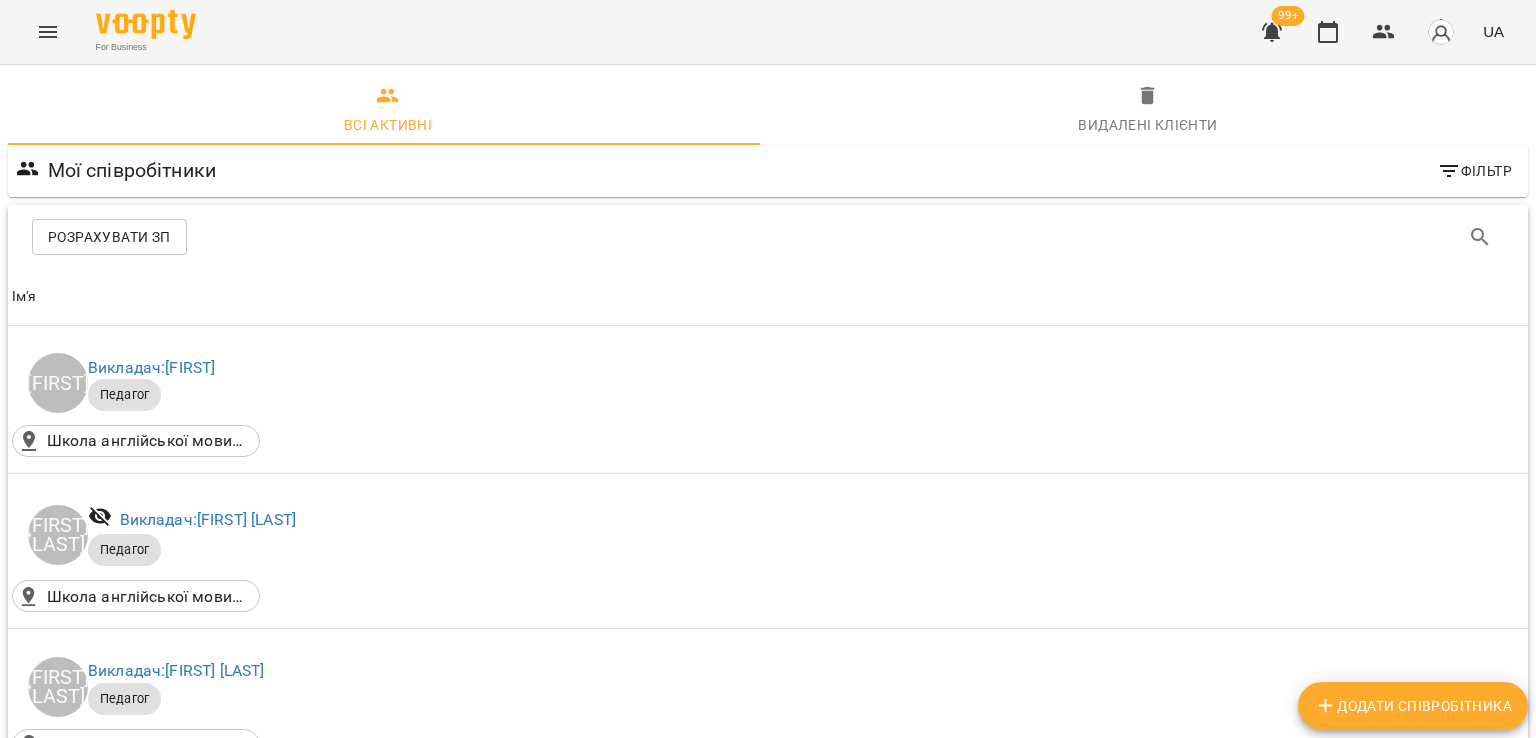 click 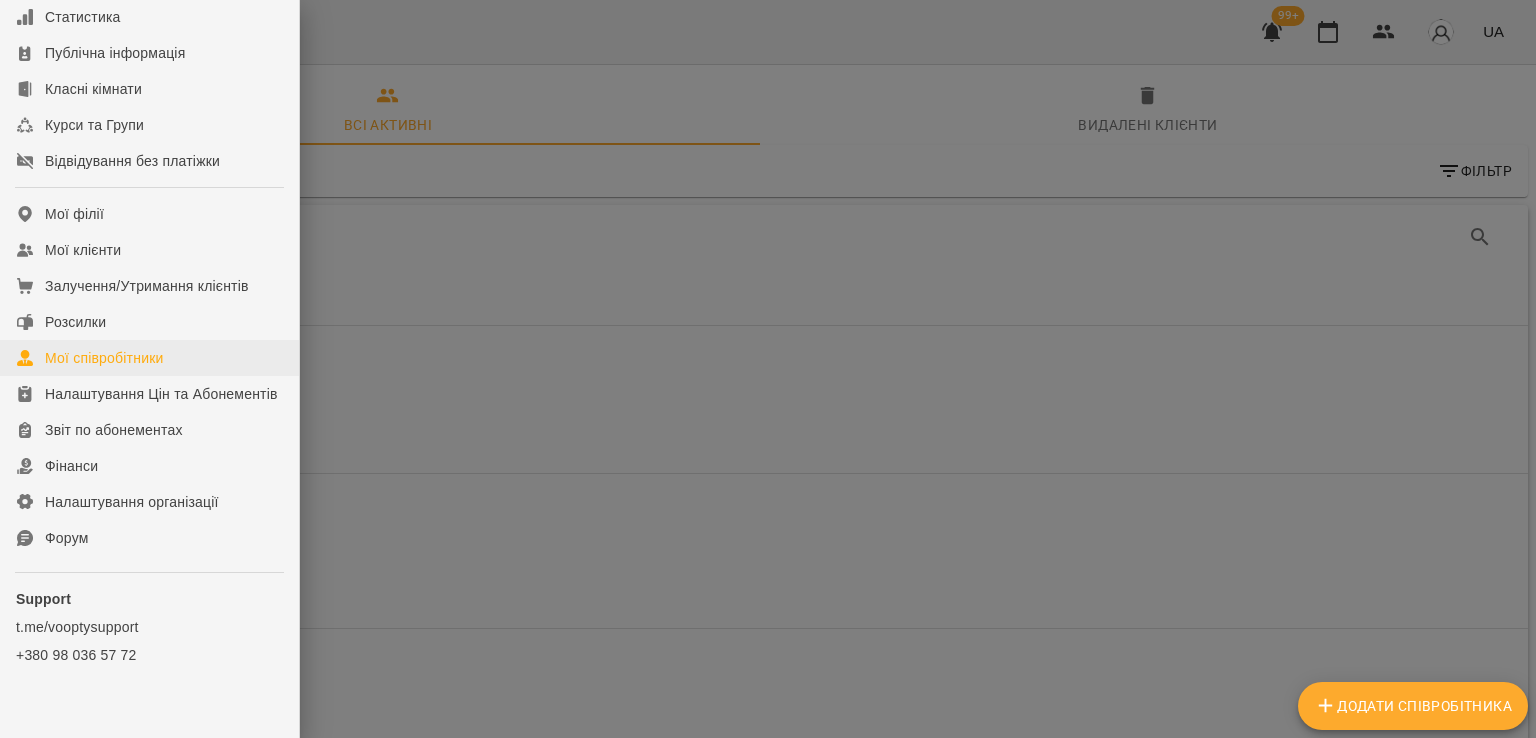 scroll, scrollTop: 274, scrollLeft: 0, axis: vertical 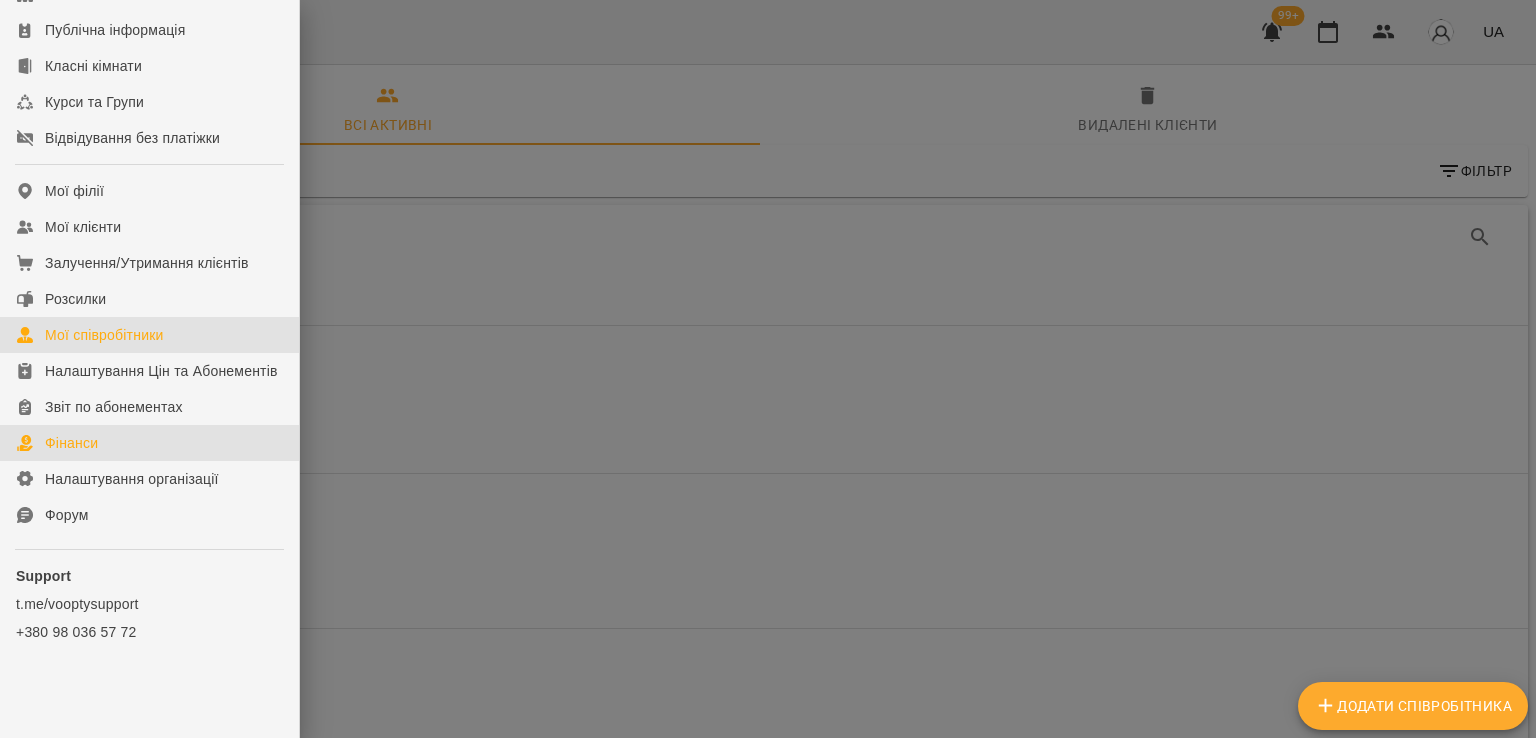click on "Фінанси" at bounding box center (71, 443) 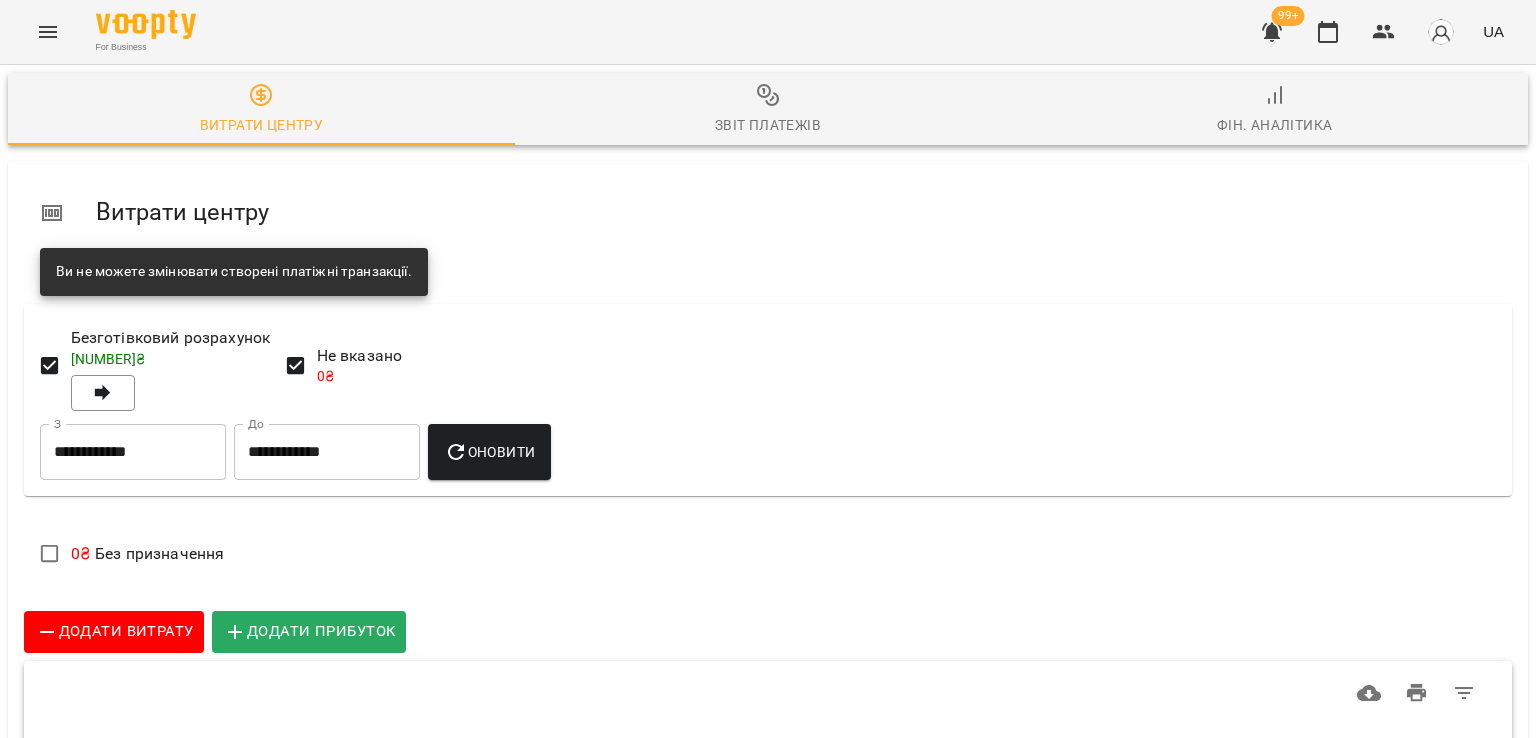 click on "Фін. Аналітика" at bounding box center [1275, 125] 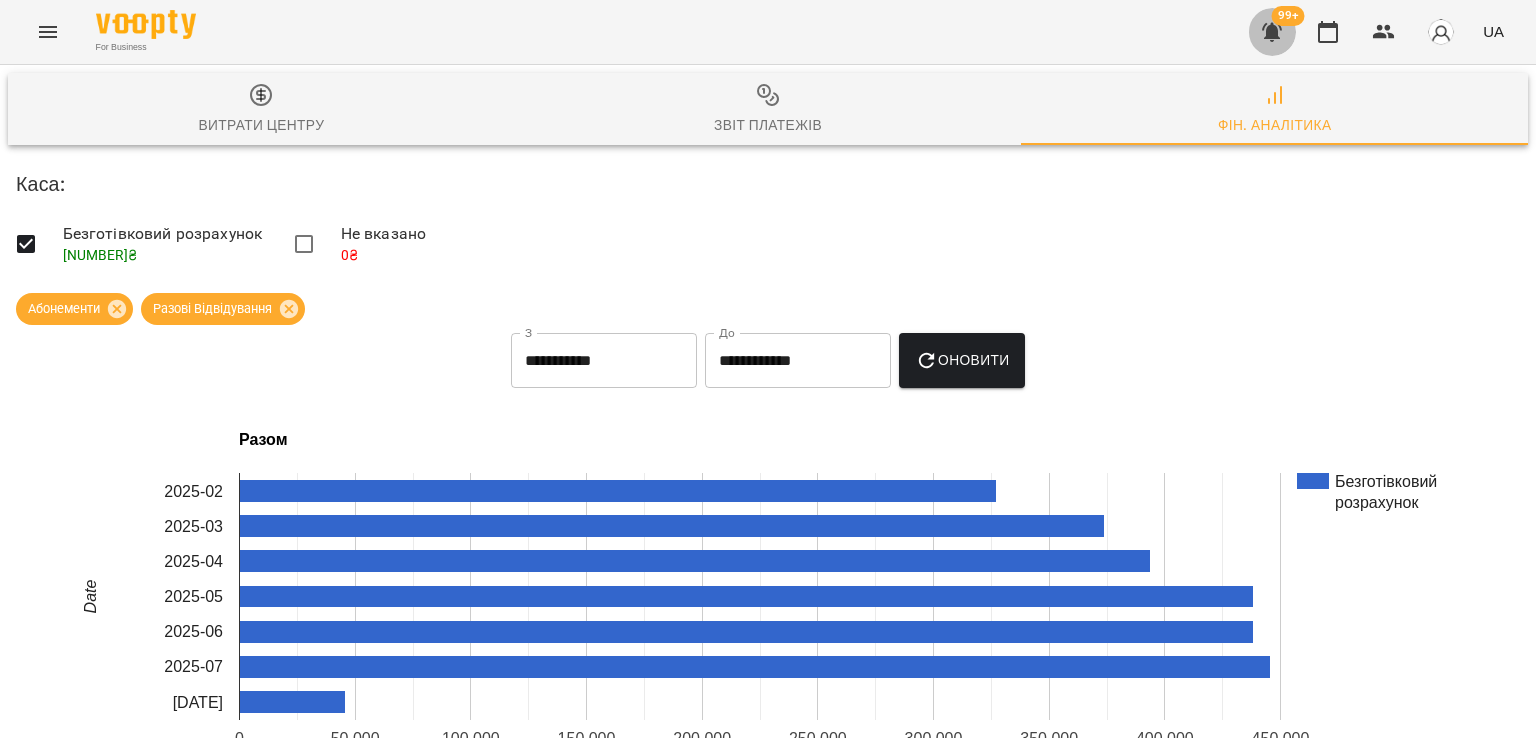 click 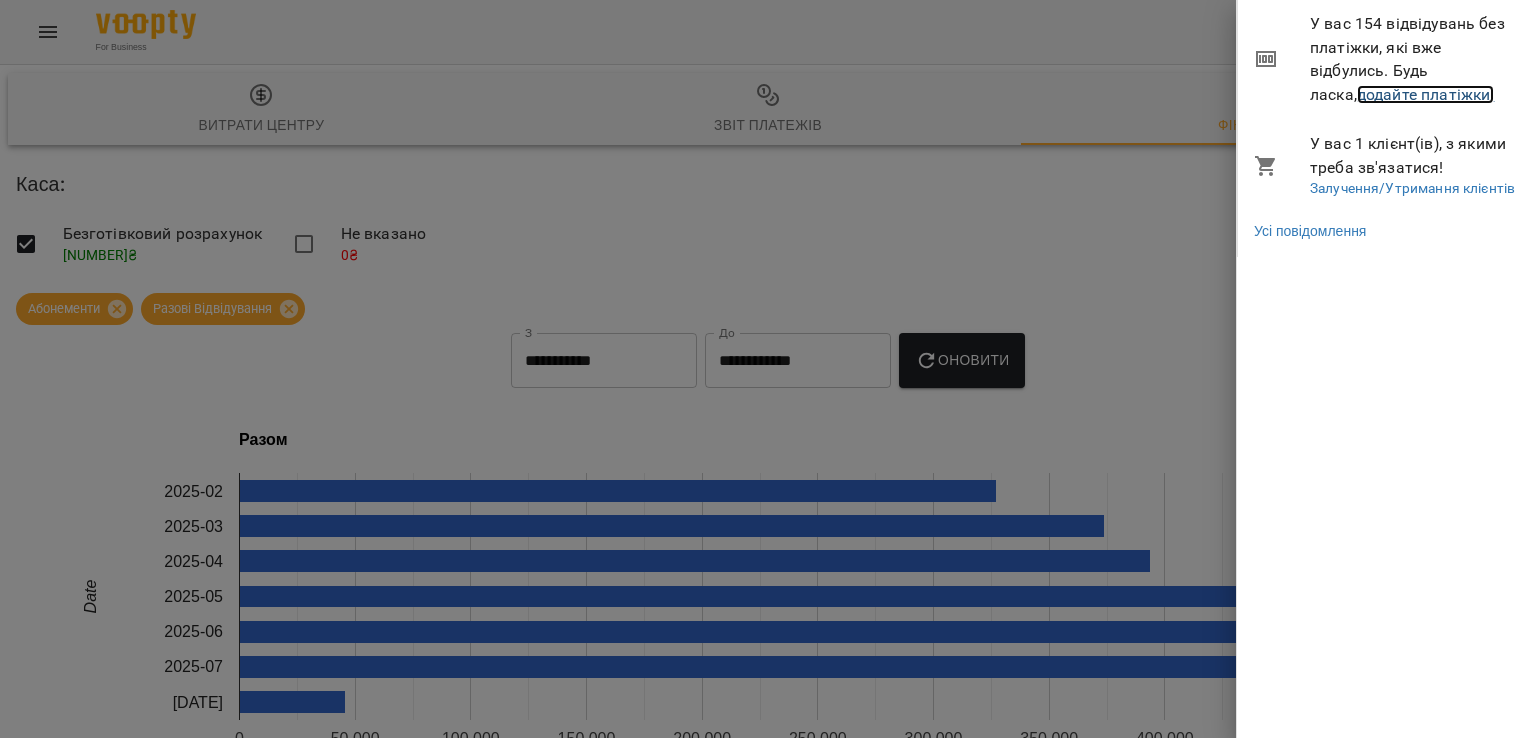 click on "додайте платіжки!" at bounding box center [1426, 94] 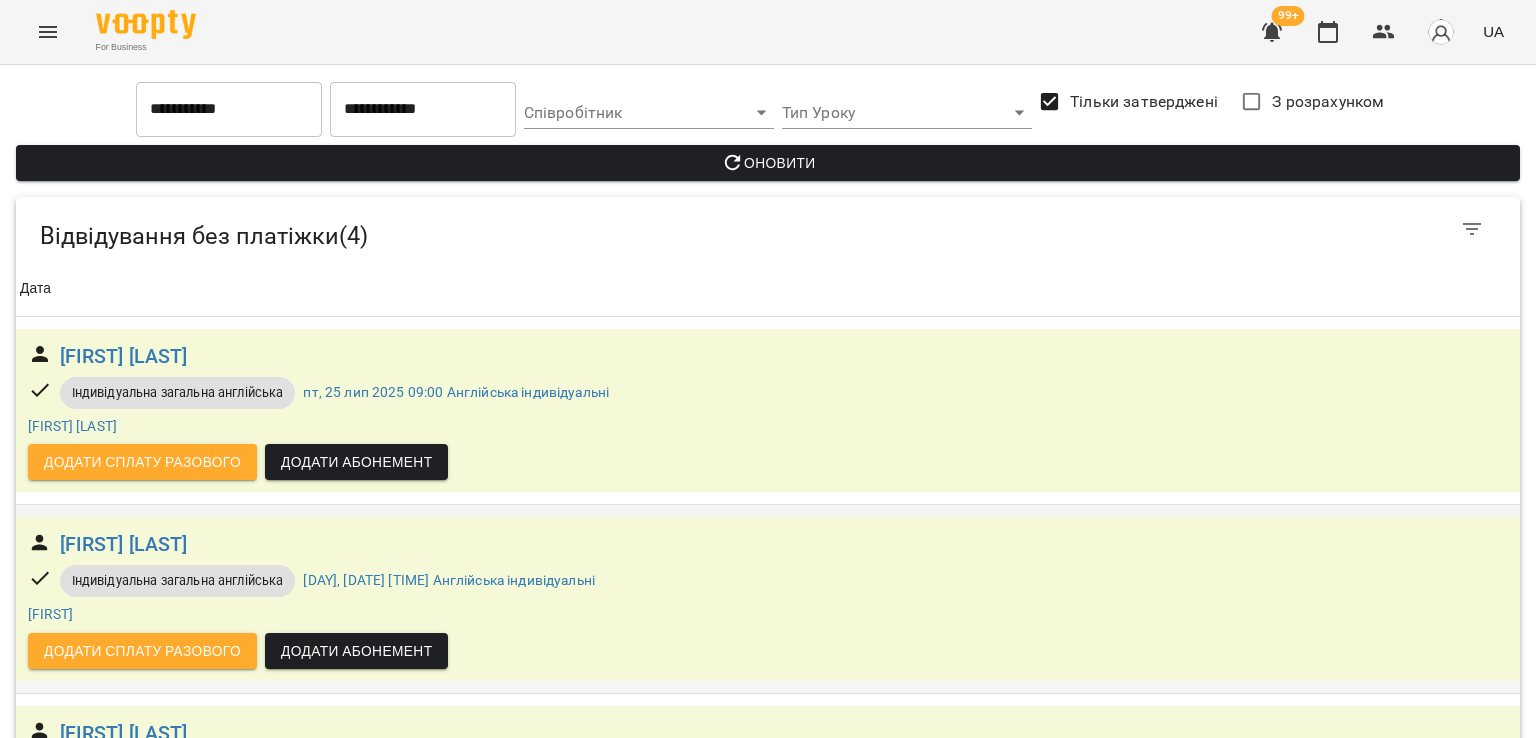 scroll, scrollTop: 347, scrollLeft: 0, axis: vertical 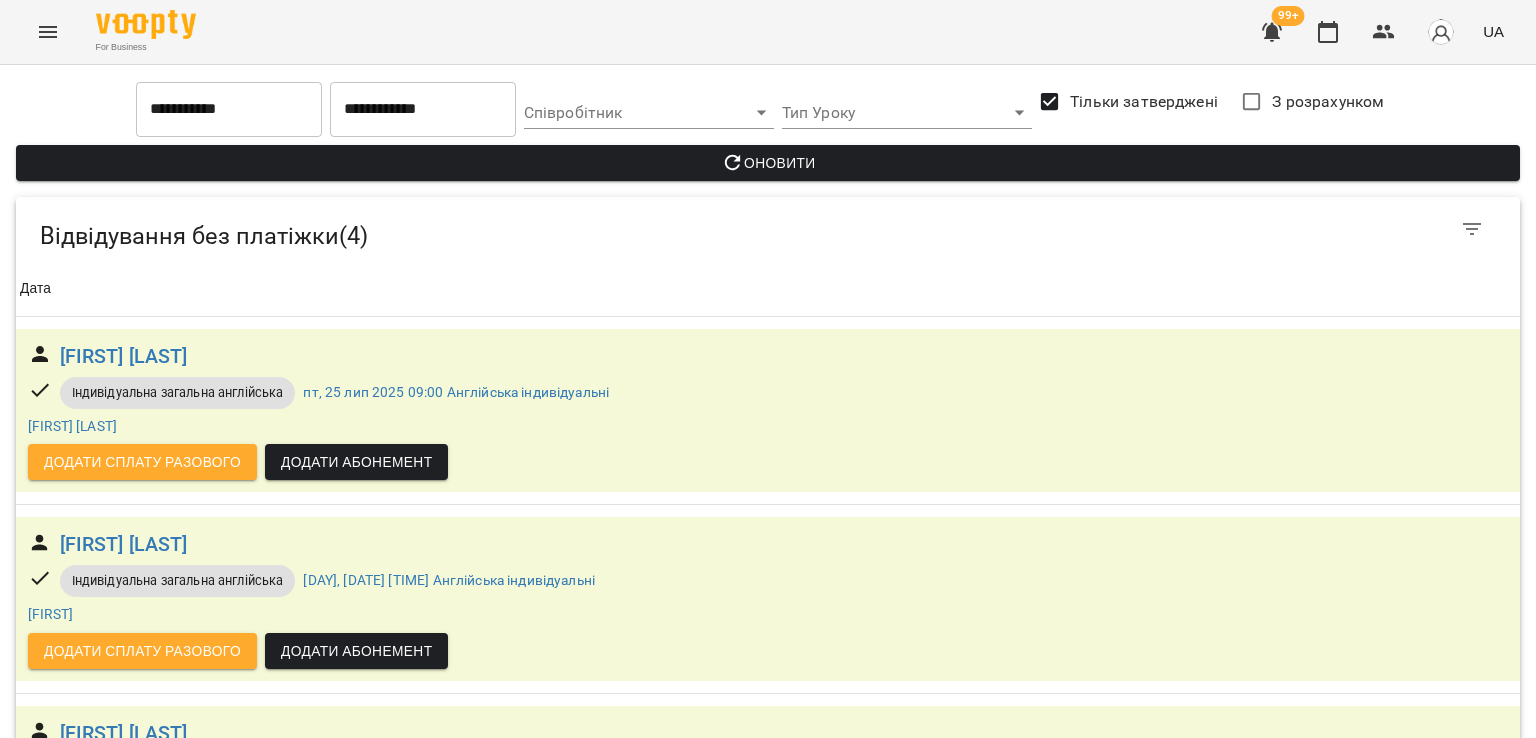 click at bounding box center (48, 32) 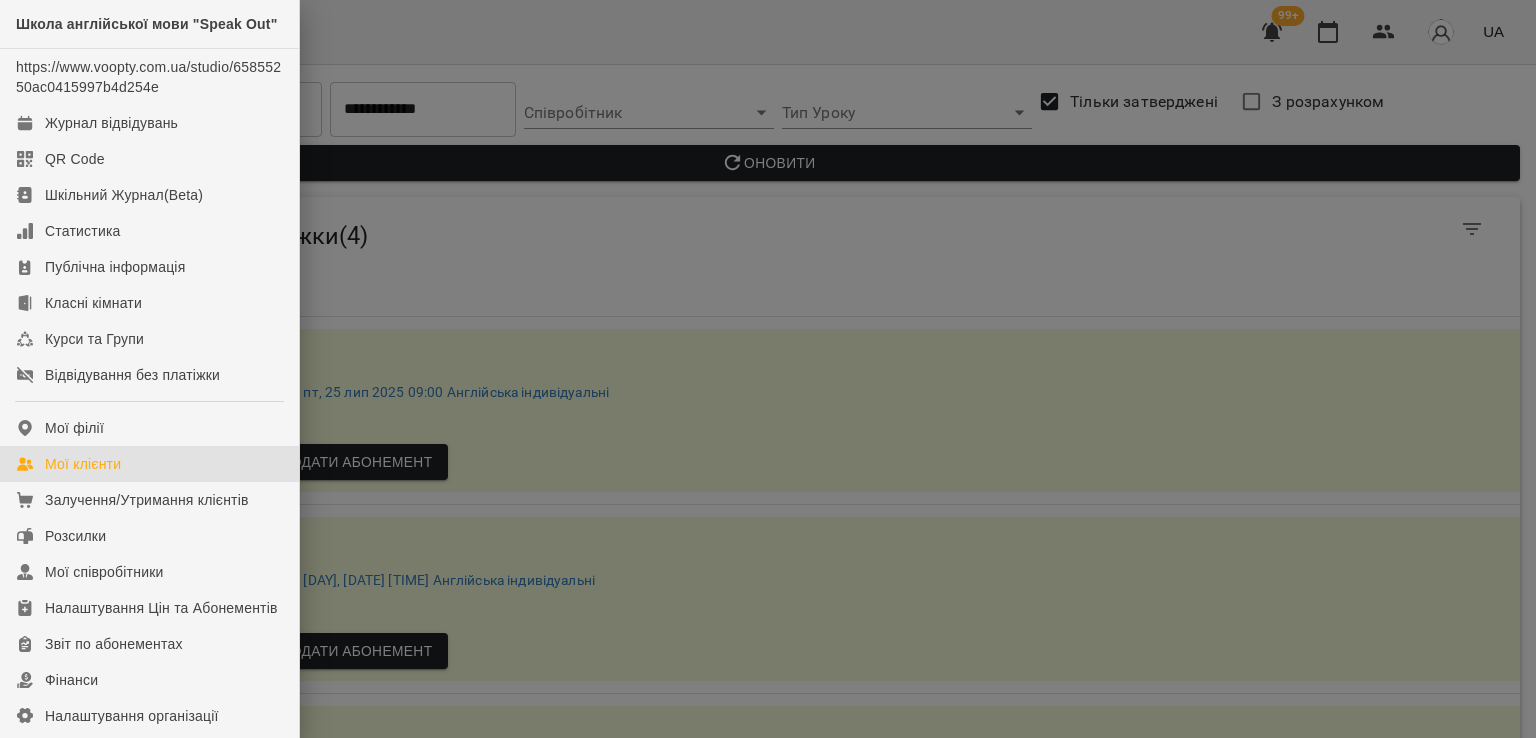 click on "Мої клієнти" at bounding box center [83, 464] 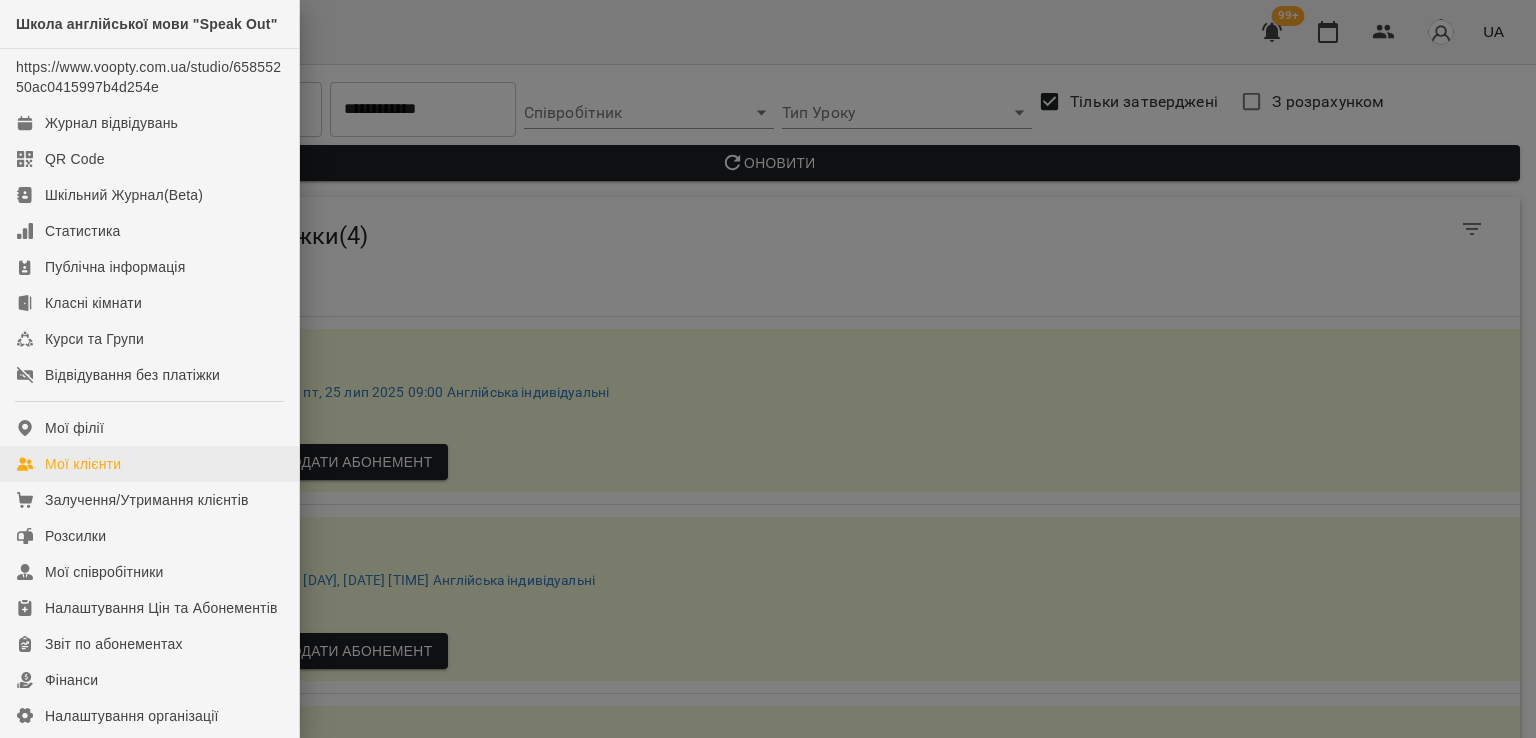 scroll, scrollTop: 0, scrollLeft: 0, axis: both 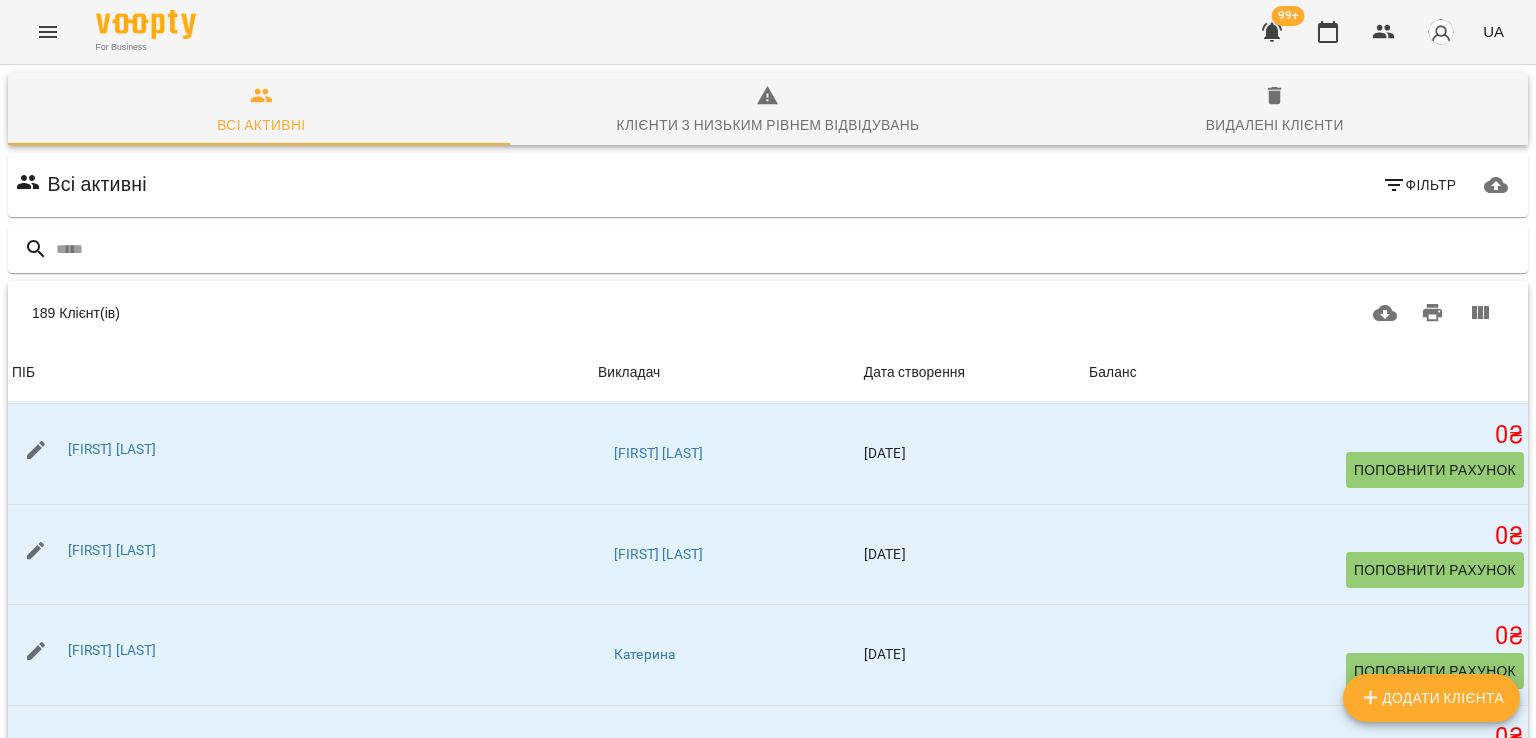 click 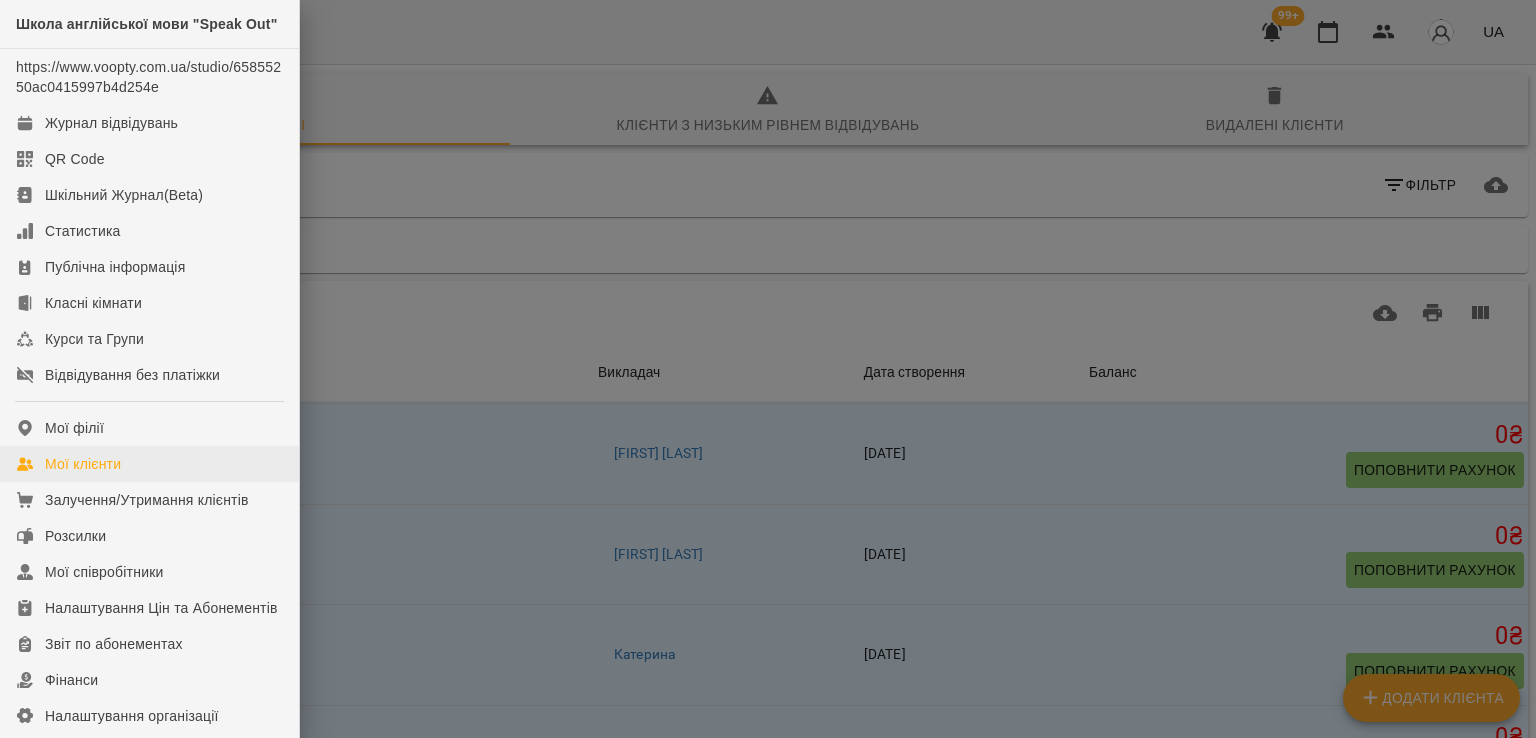 scroll, scrollTop: 274, scrollLeft: 0, axis: vertical 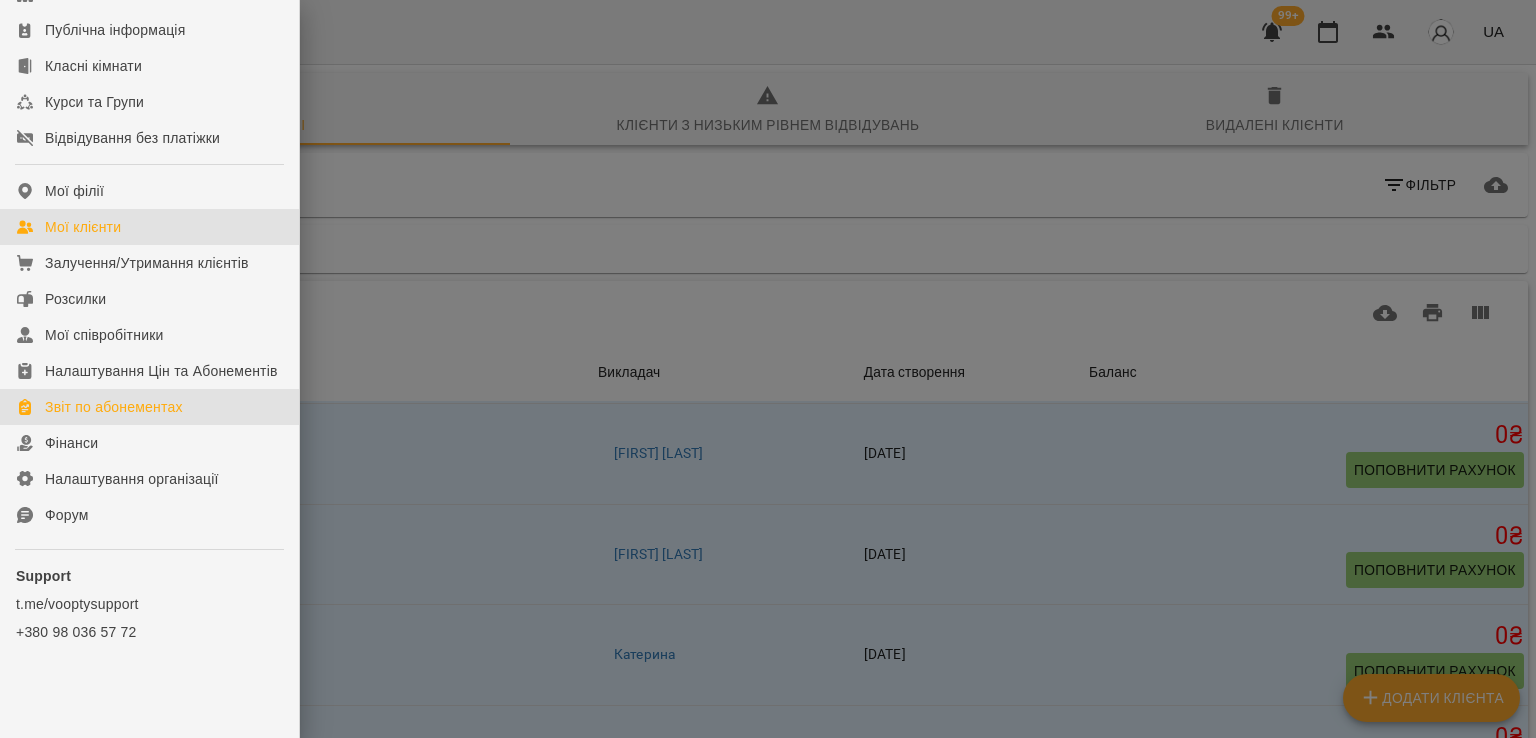 click on "Звіт по абонементах" at bounding box center (114, 407) 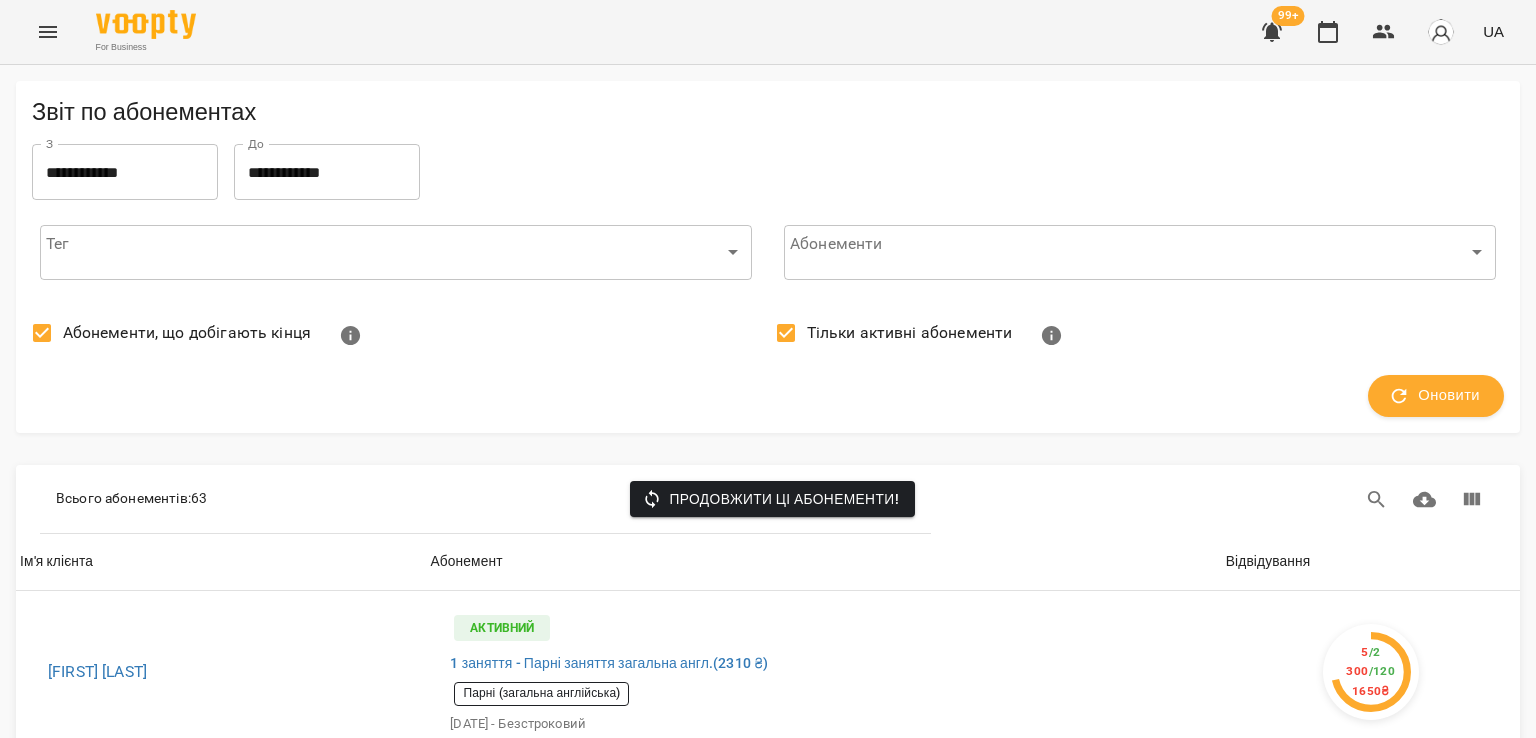 click 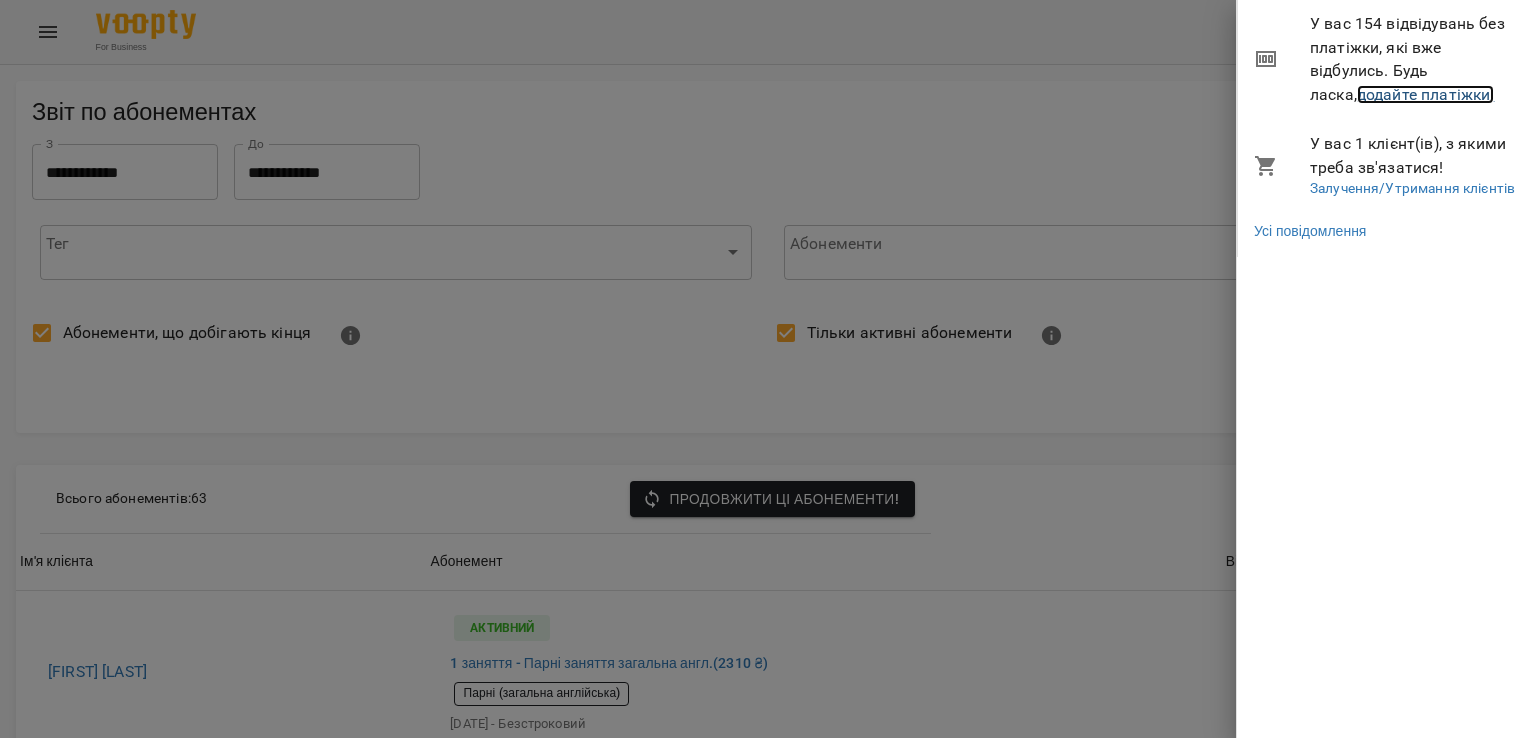 click on "додайте платіжки!" at bounding box center (1426, 94) 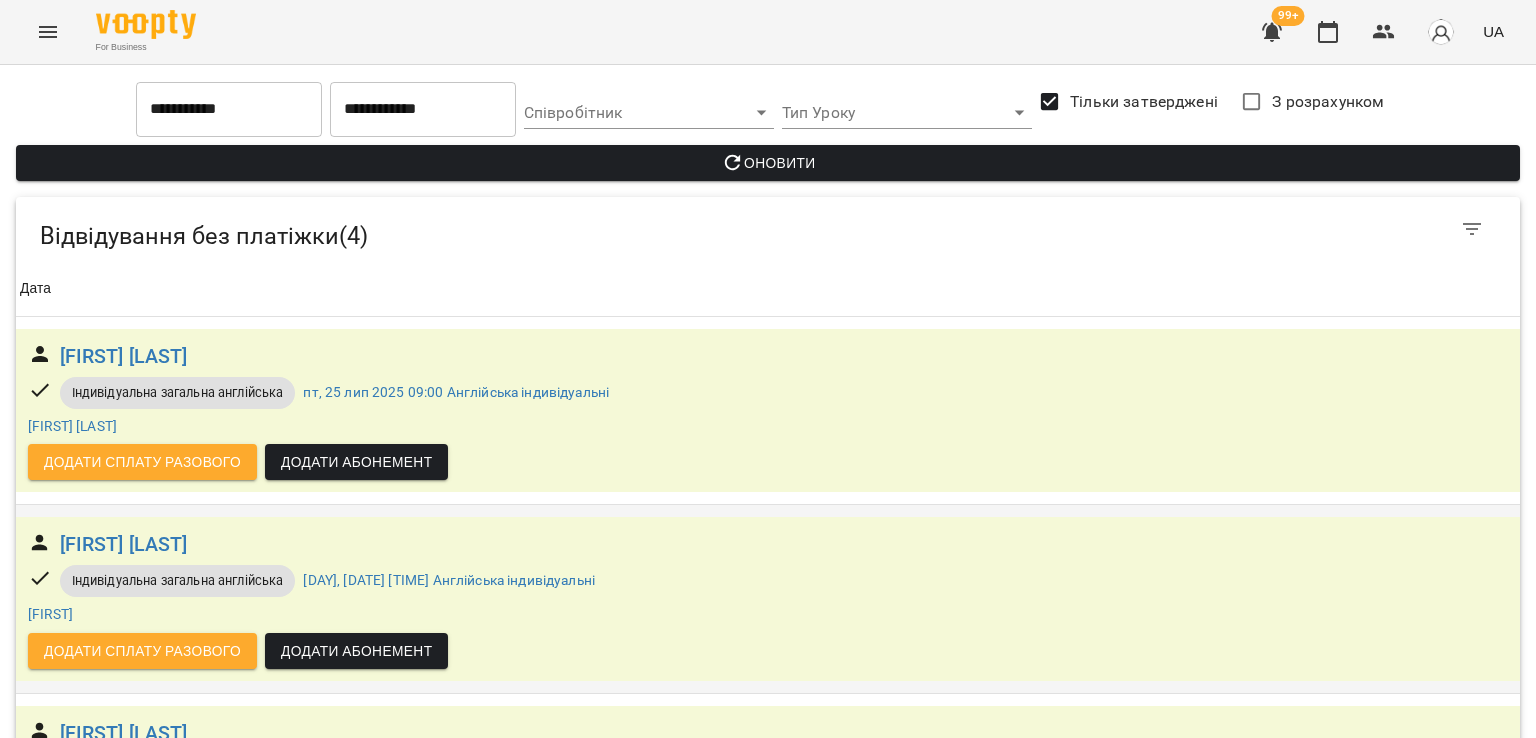 scroll, scrollTop: 347, scrollLeft: 0, axis: vertical 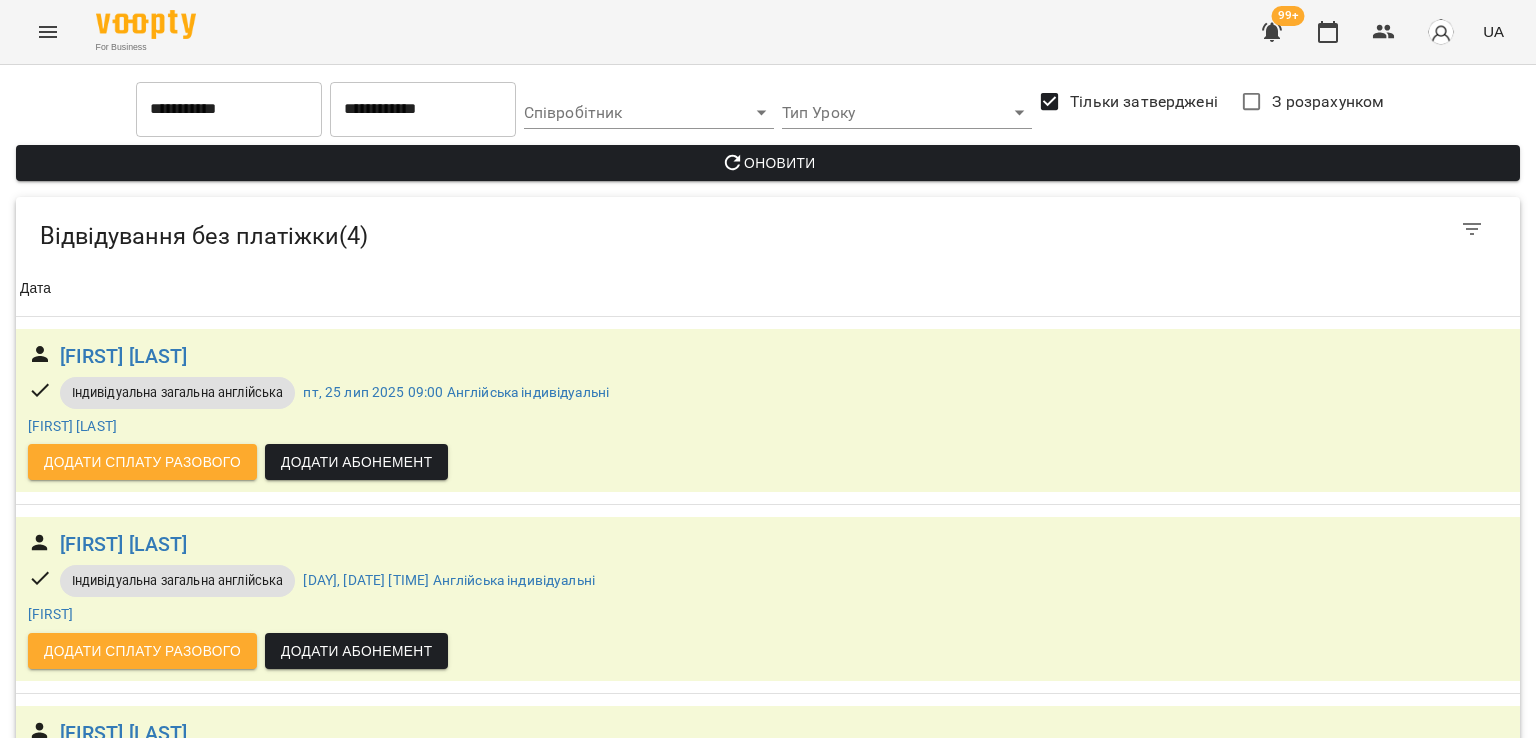 click 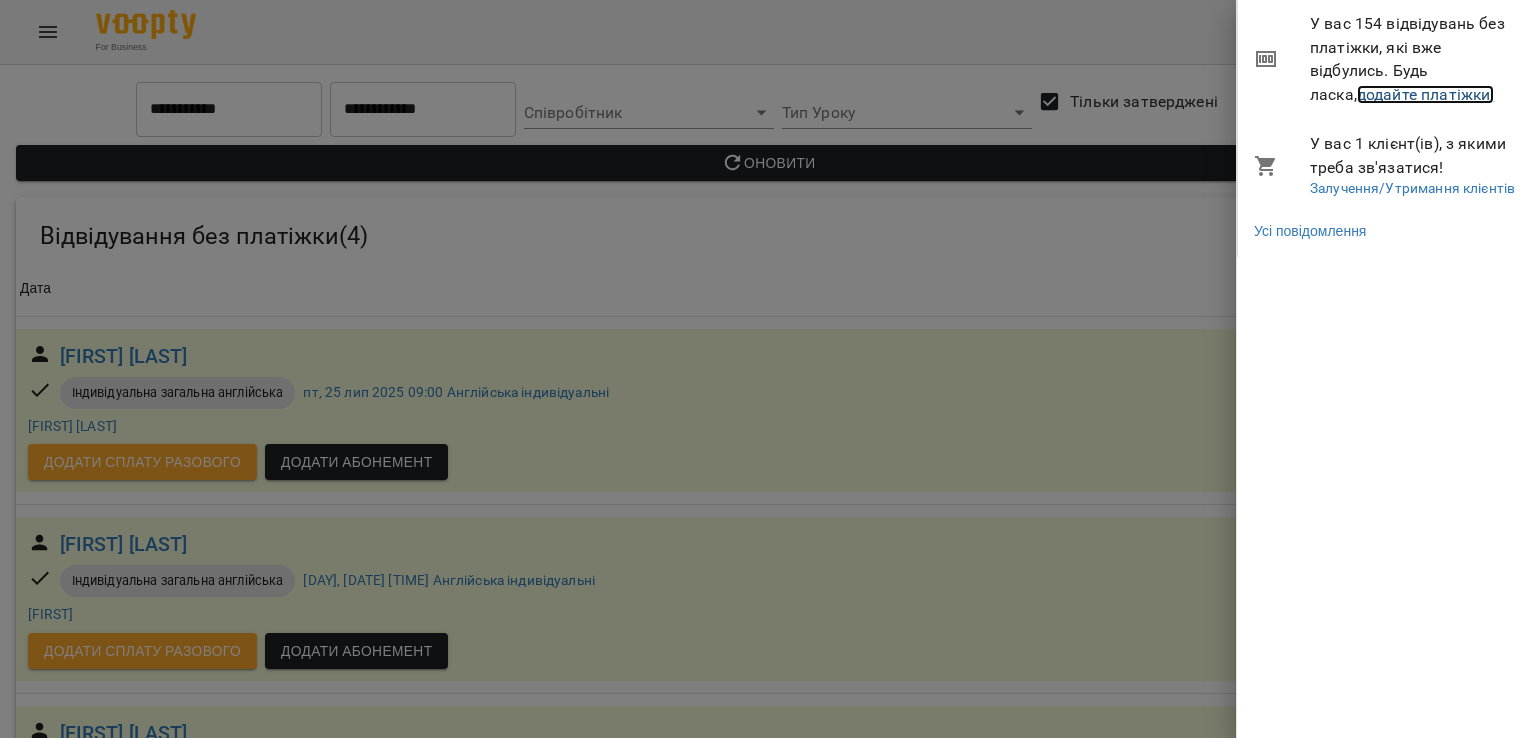 click on "додайте платіжки!" at bounding box center (1426, 94) 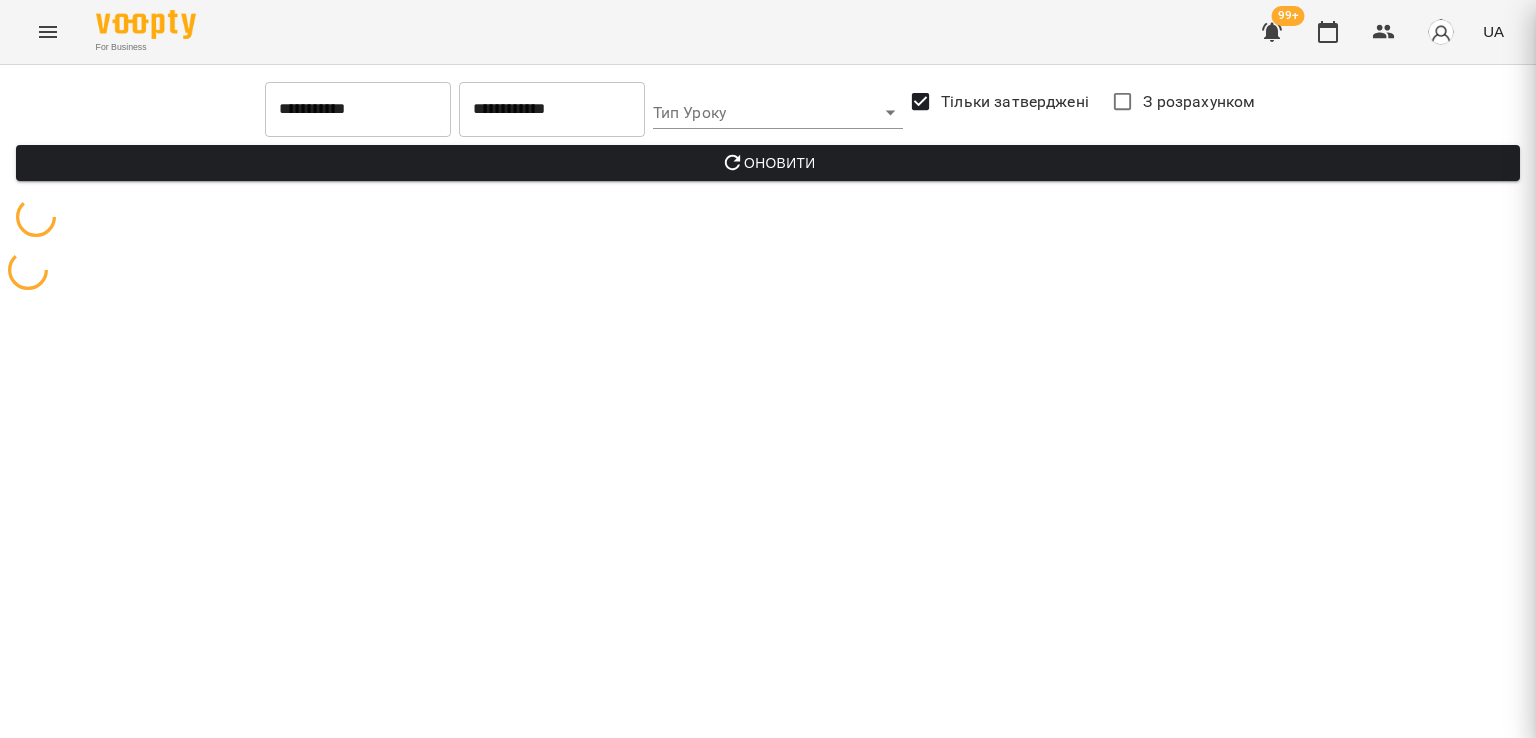 scroll, scrollTop: 0, scrollLeft: 0, axis: both 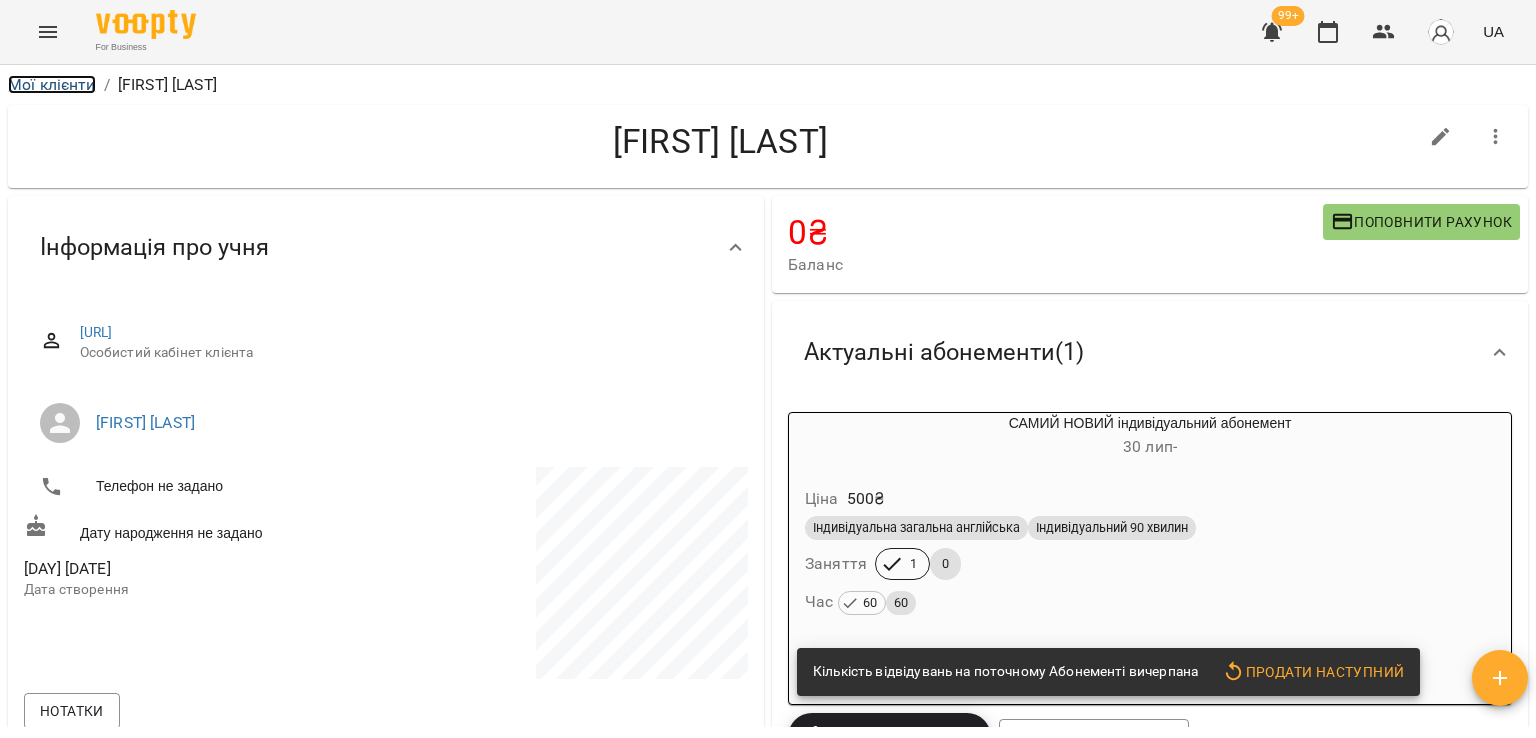 click on "Мої клієнти" at bounding box center [52, 84] 